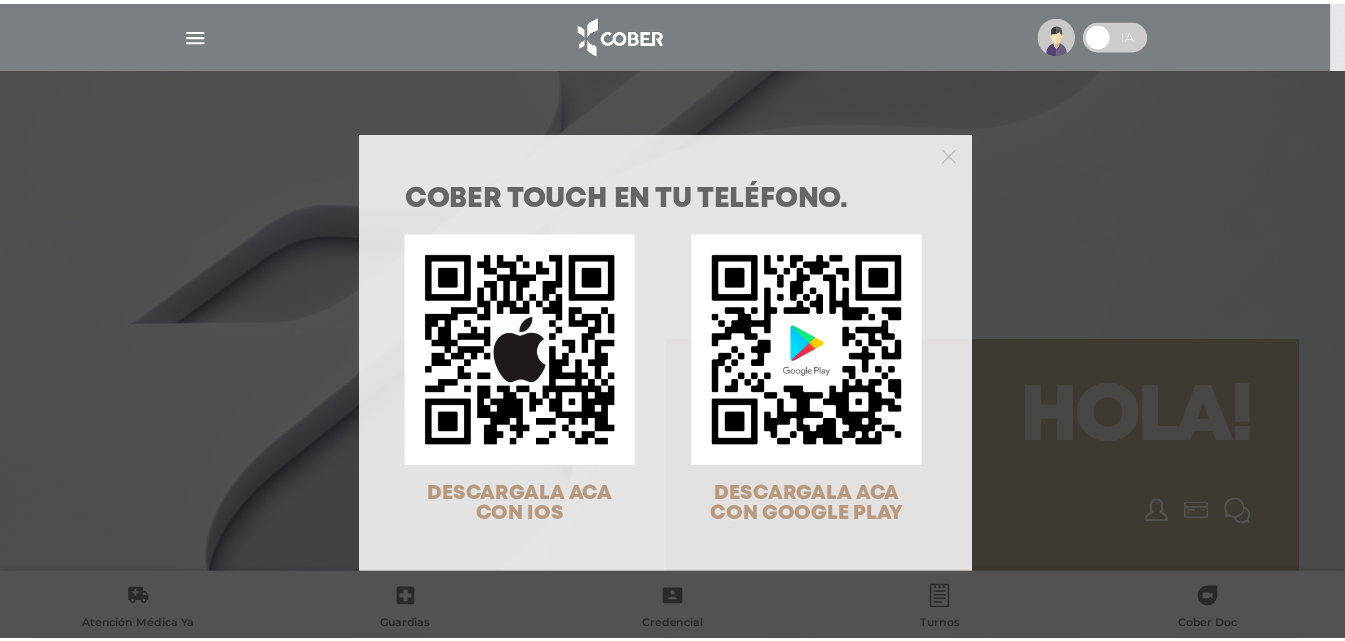 scroll, scrollTop: 0, scrollLeft: 0, axis: both 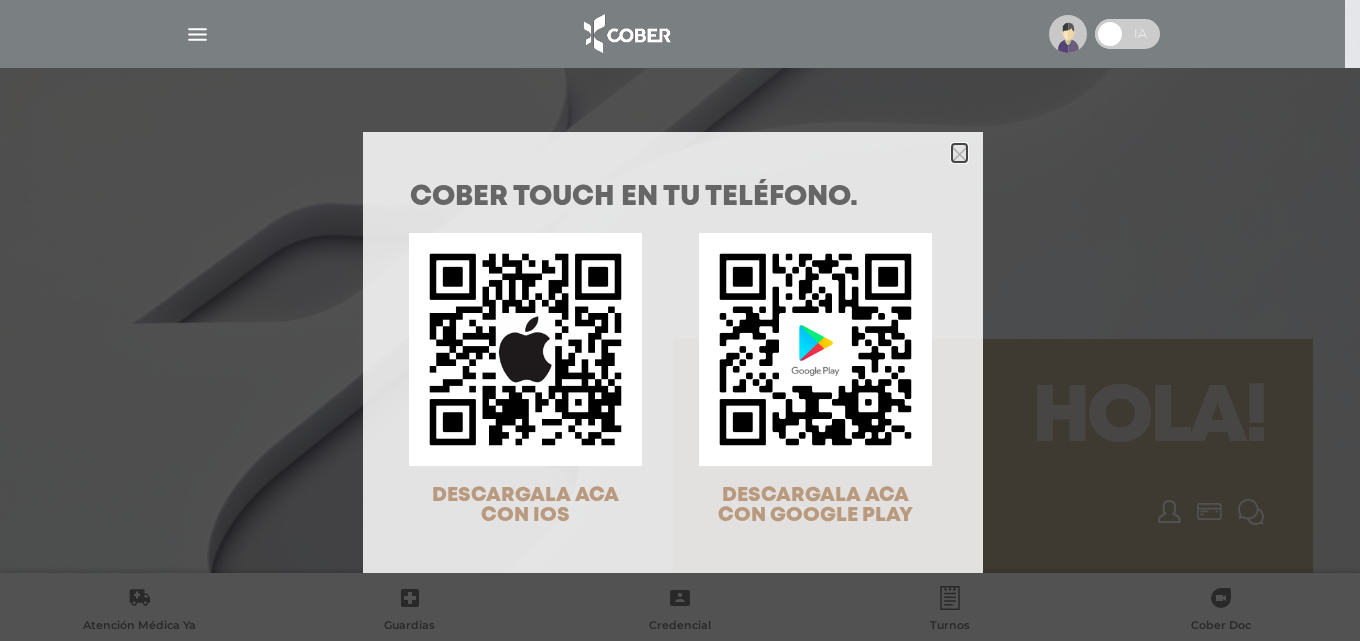 click 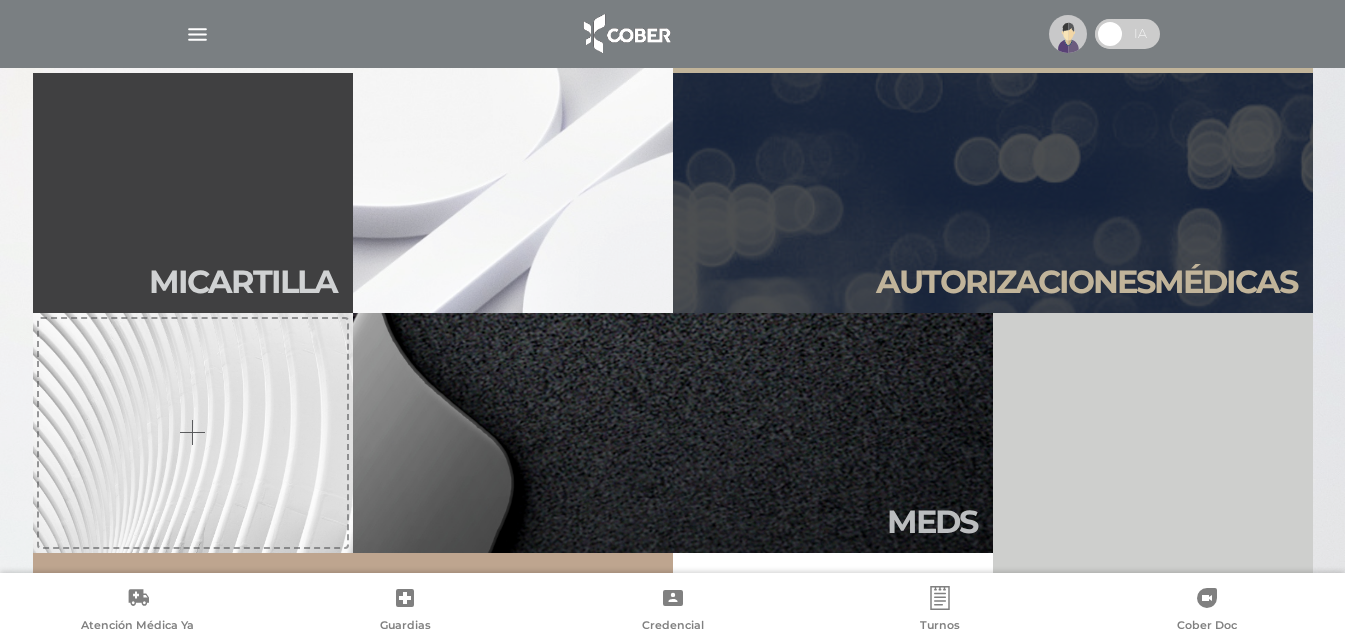 scroll, scrollTop: 600, scrollLeft: 0, axis: vertical 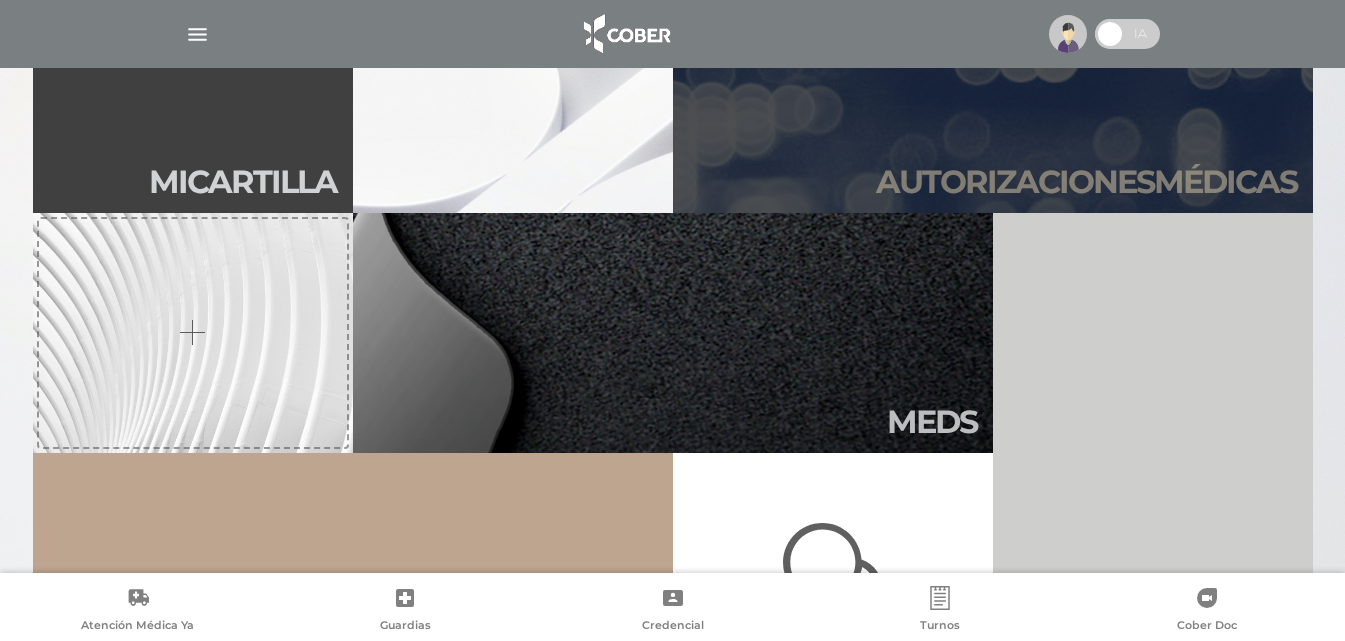 click on "Autori zaciones  médicas" at bounding box center (993, 93) 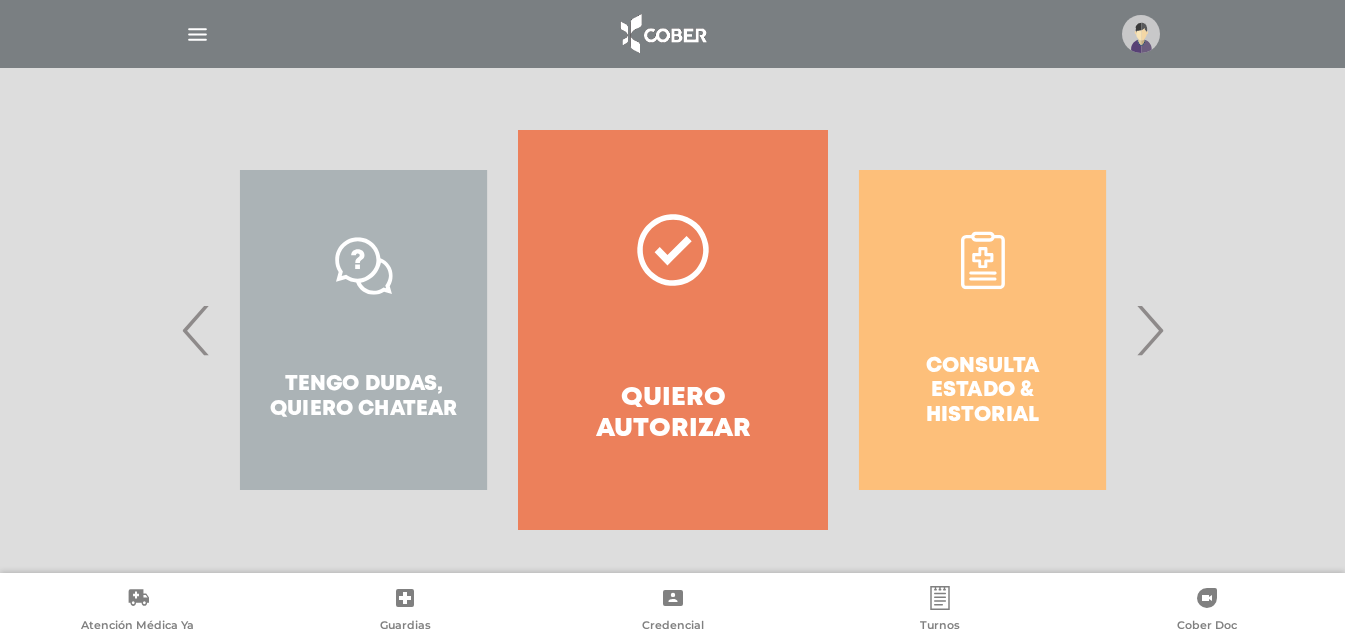 scroll, scrollTop: 363, scrollLeft: 0, axis: vertical 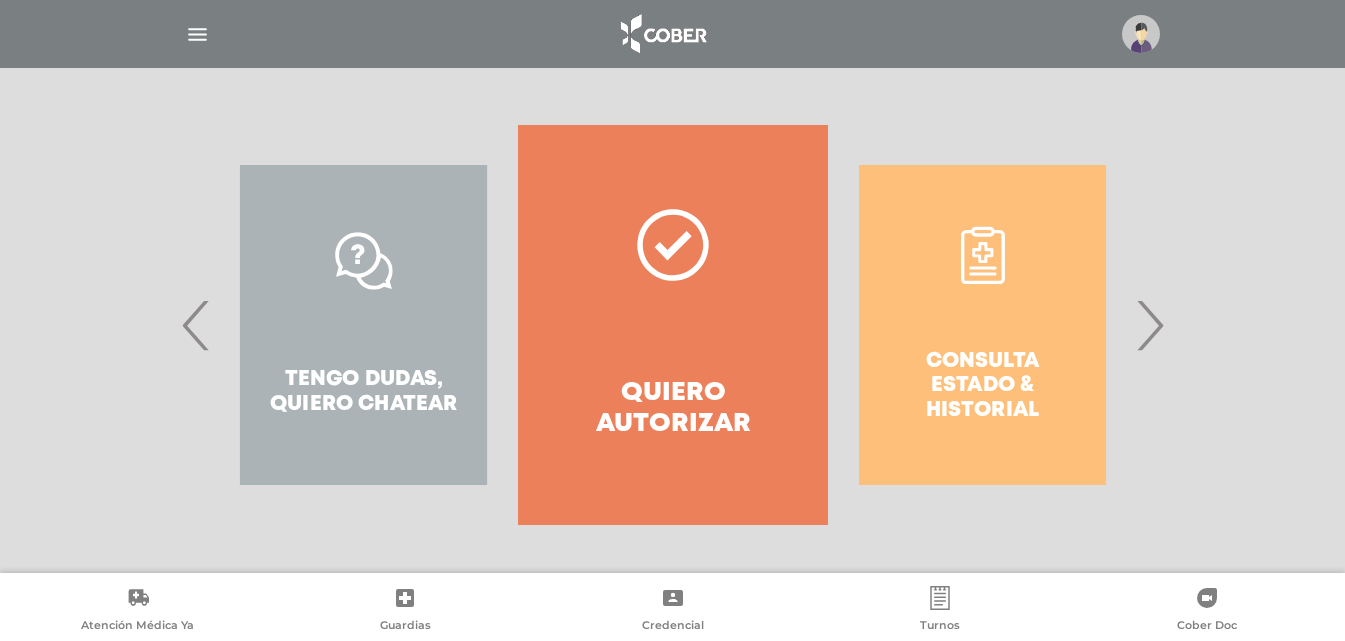 click on "›" at bounding box center [1149, 325] 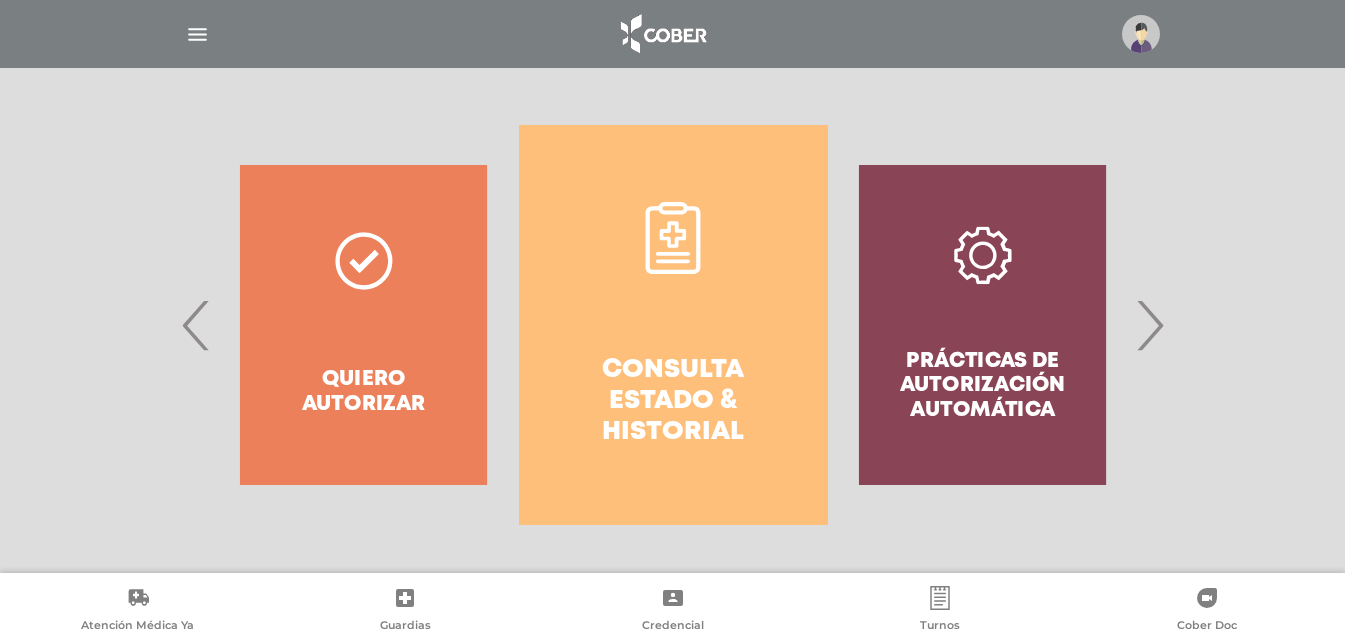 click on "Prácticas de autorización automática" at bounding box center (982, 325) 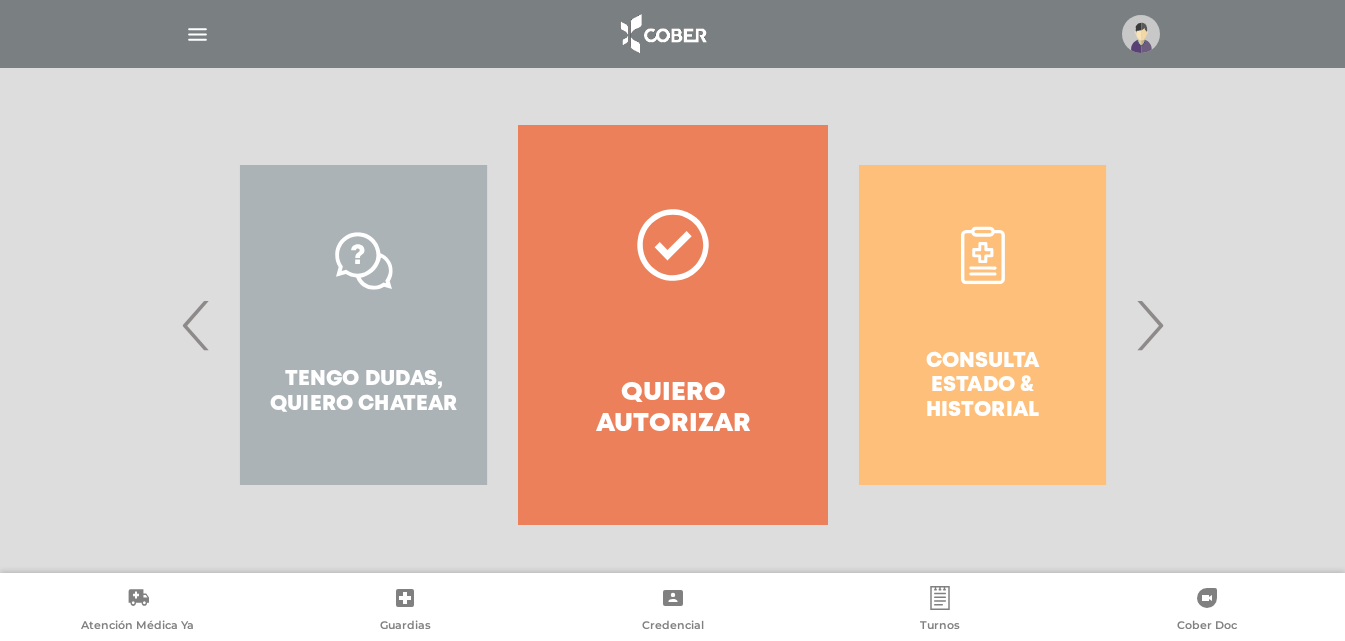 click on "‹" at bounding box center [196, 325] 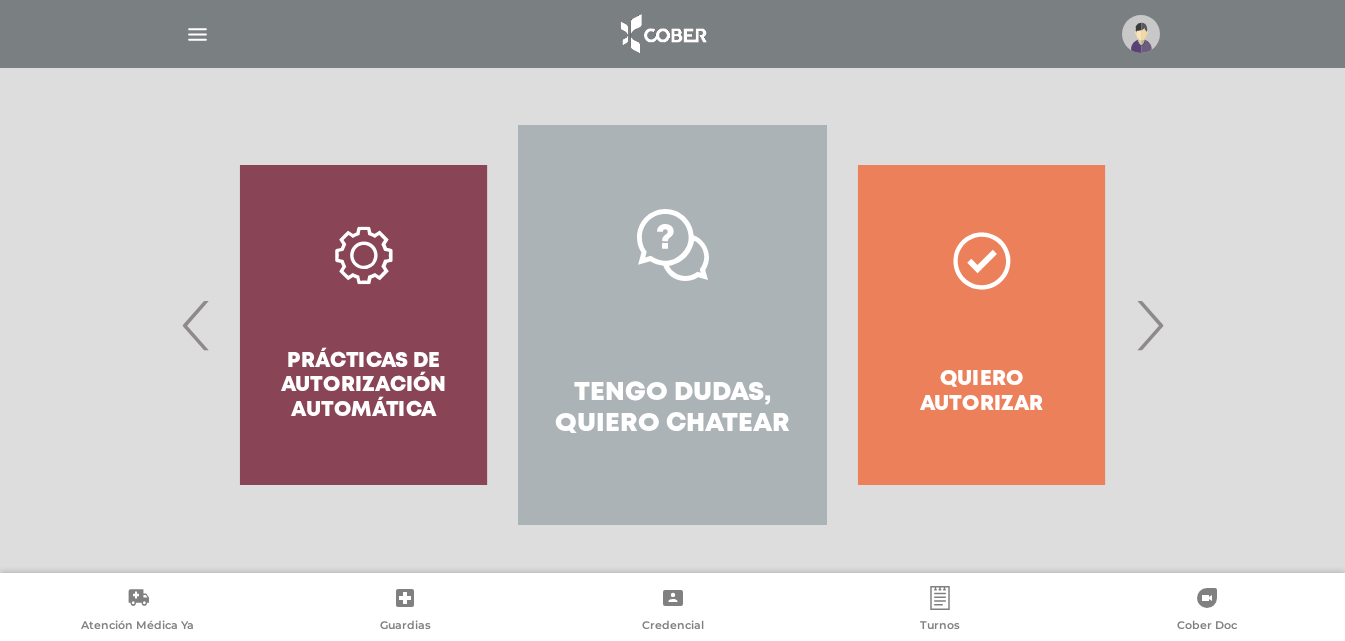 click on "Prácticas de autorización automática" at bounding box center [363, 325] 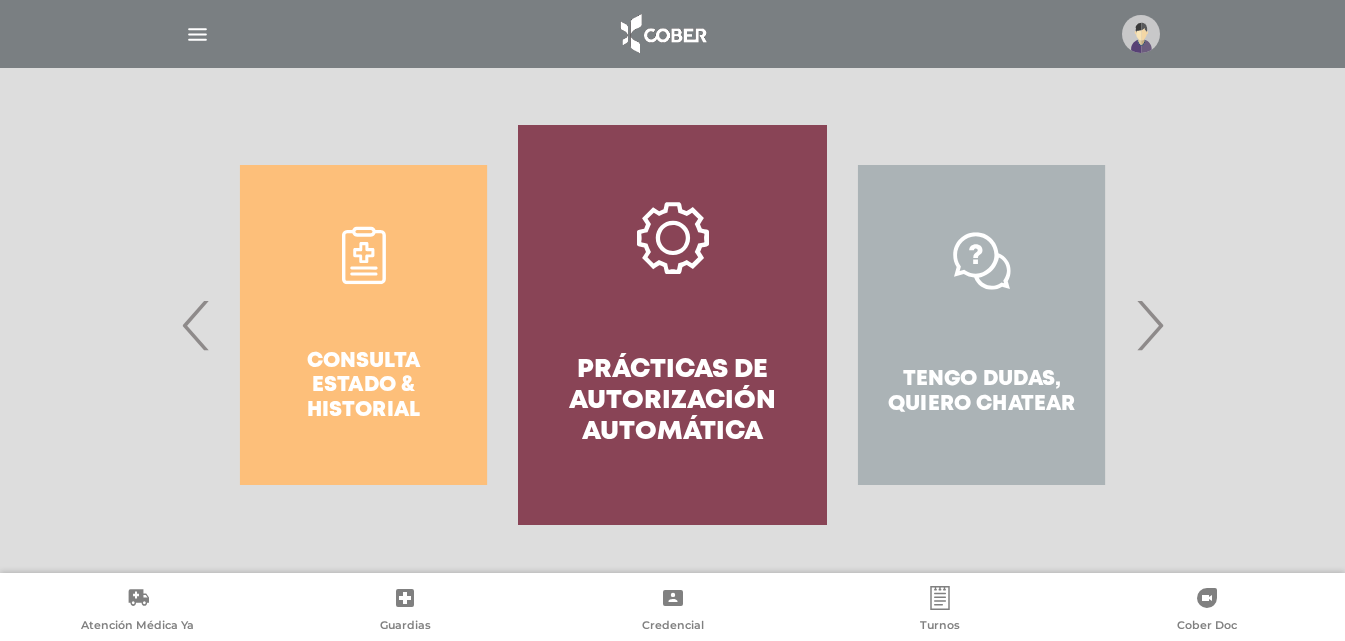 click on "‹" at bounding box center [196, 325] 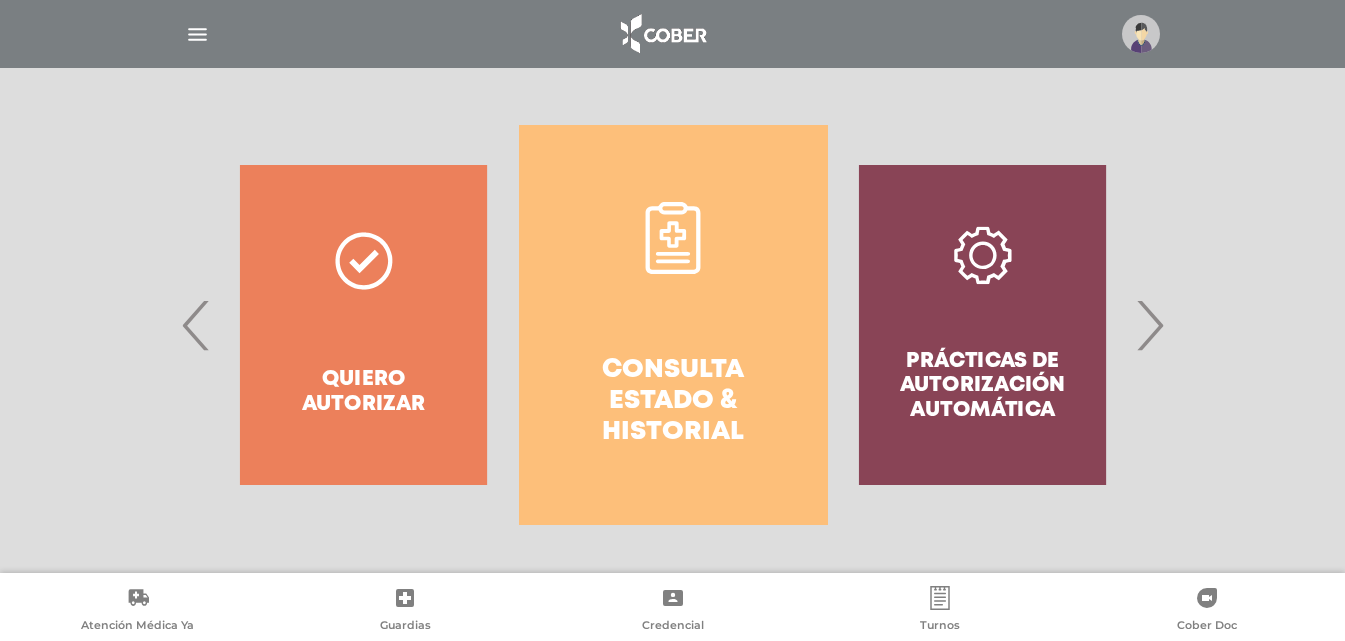 click on "‹" at bounding box center (196, 325) 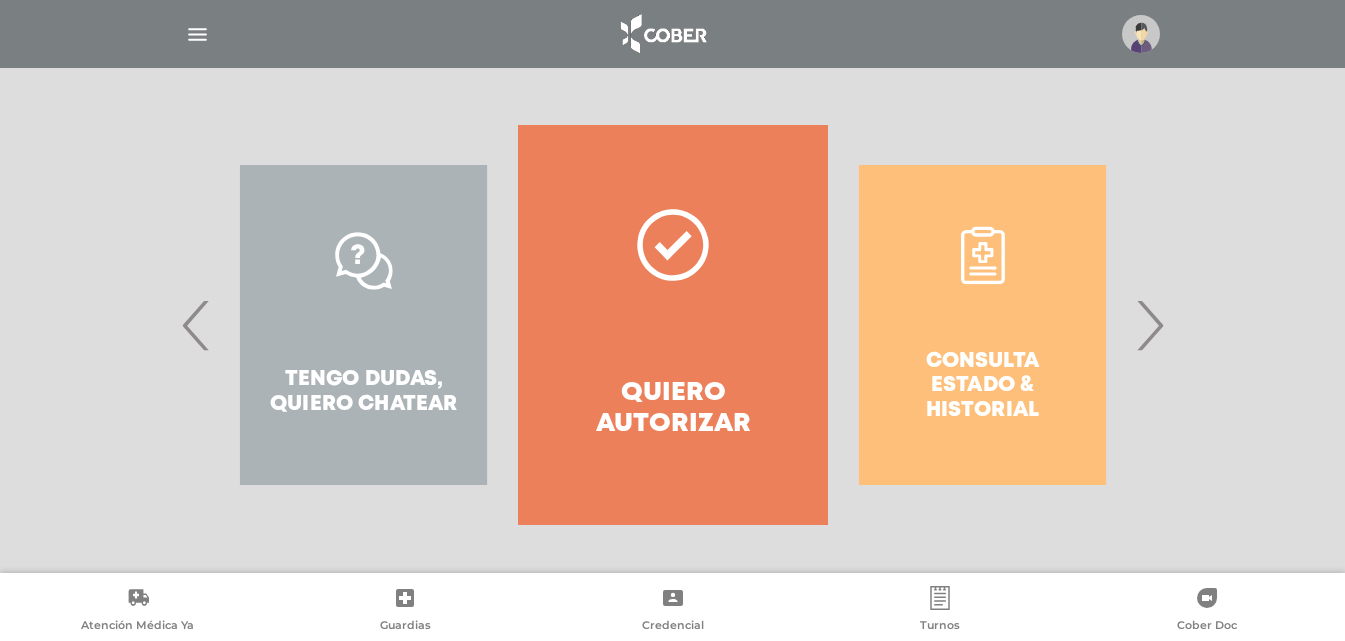 click on "Quiero autorizar" at bounding box center [672, 409] 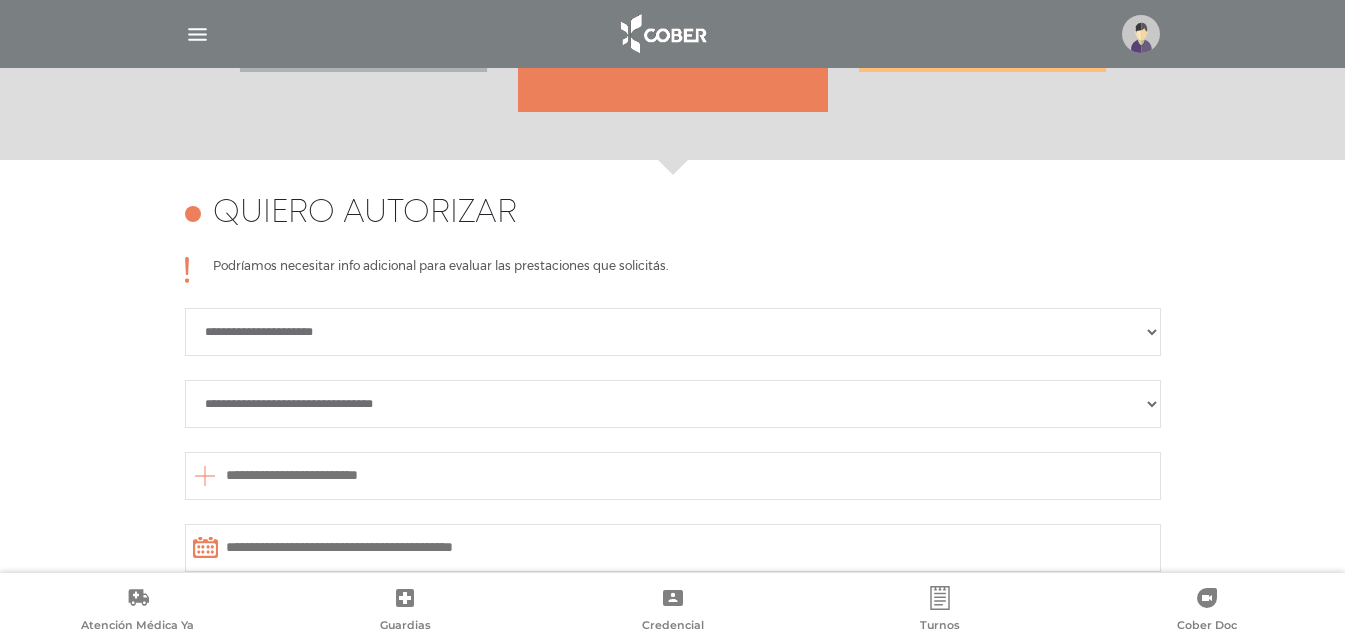 scroll, scrollTop: 888, scrollLeft: 0, axis: vertical 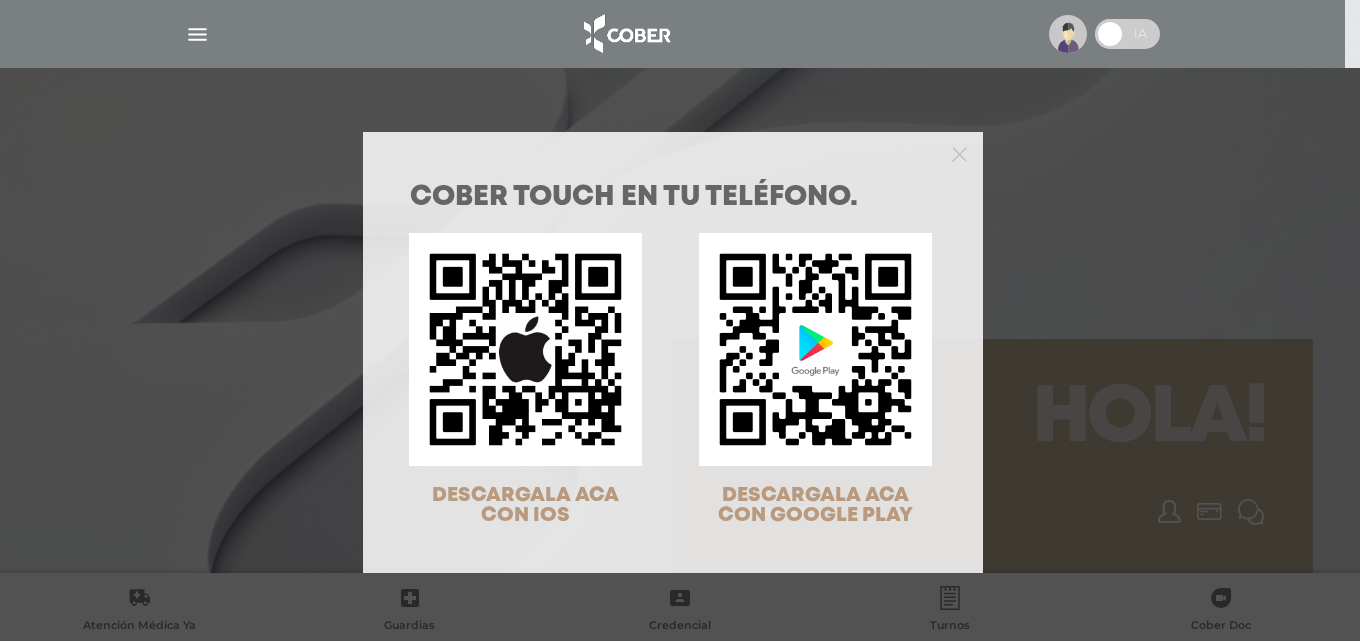 click at bounding box center [673, 152] 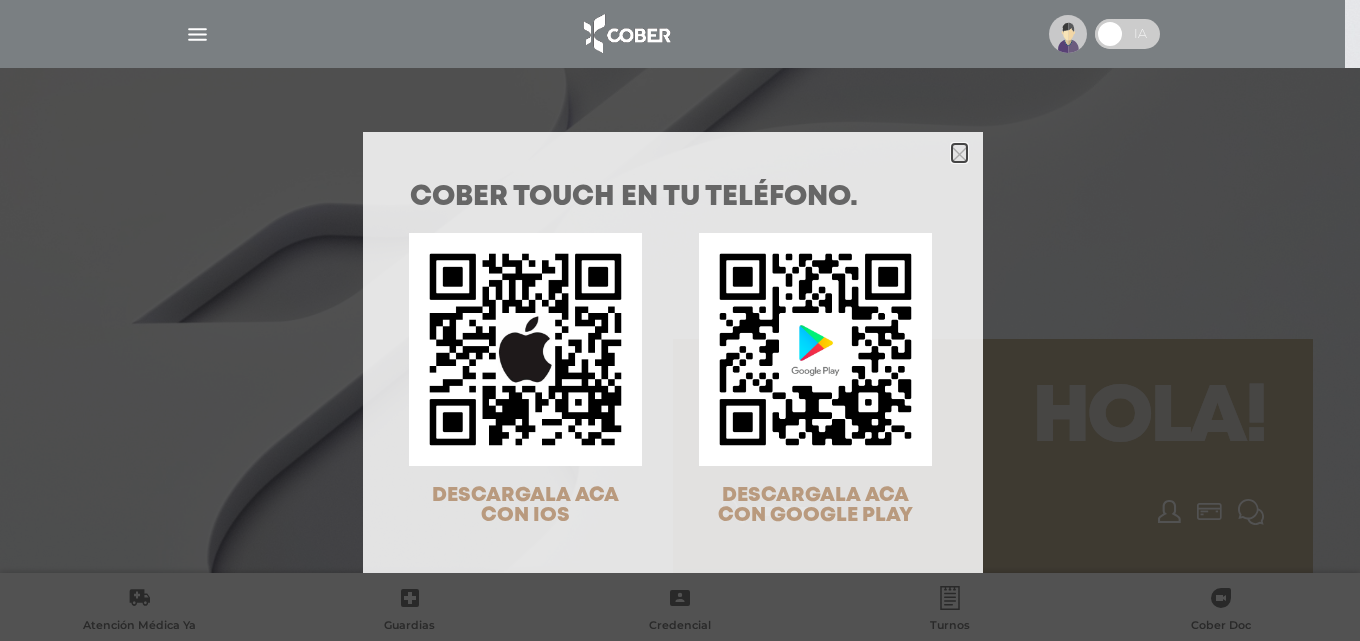 click 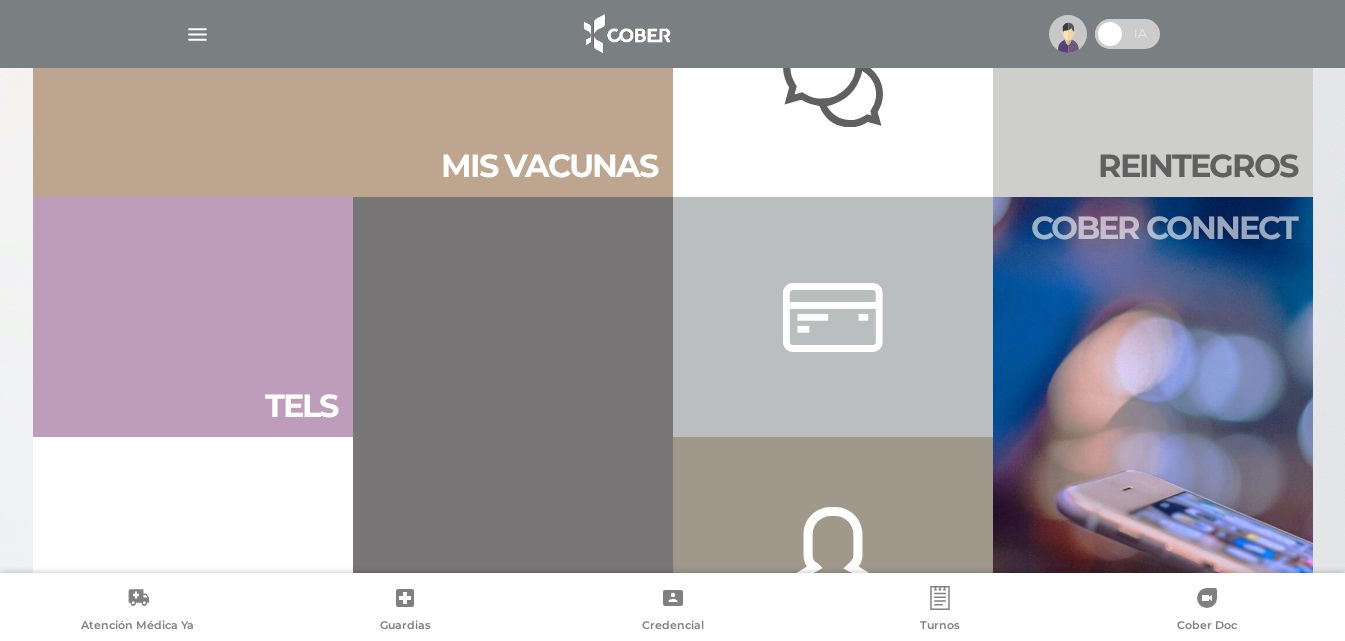 scroll, scrollTop: 1100, scrollLeft: 0, axis: vertical 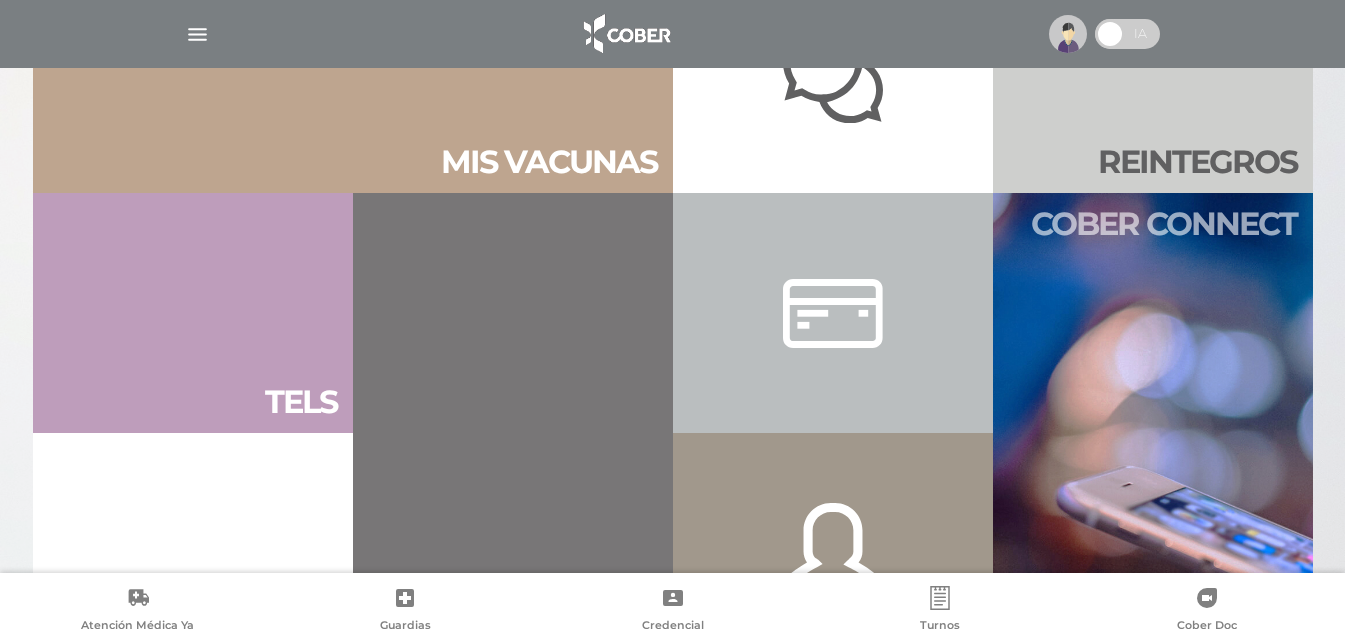 click on "Cober connect" at bounding box center [1153, 433] 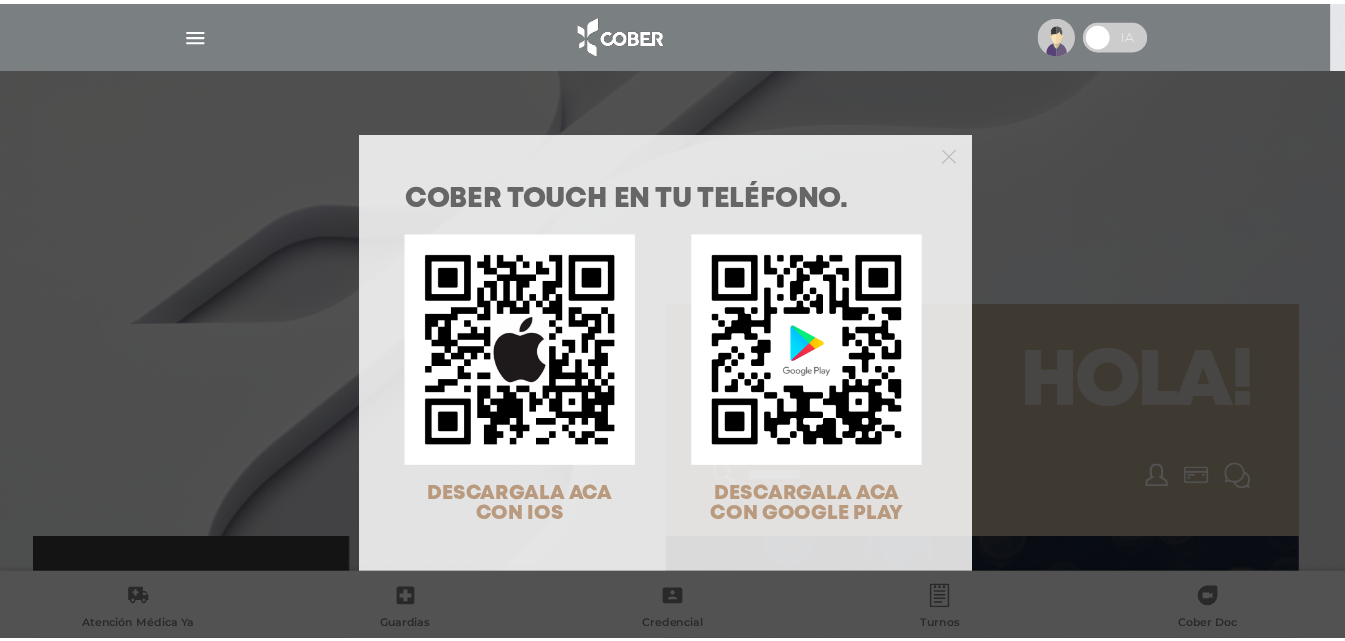 scroll, scrollTop: 0, scrollLeft: 0, axis: both 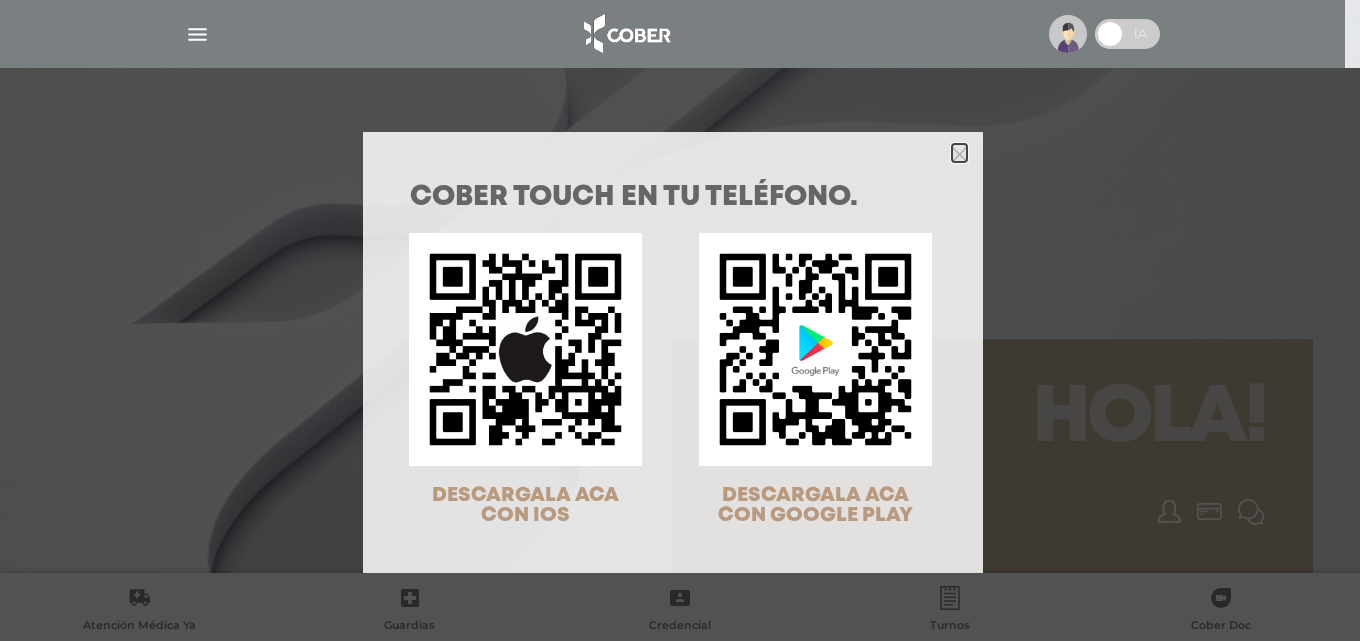 click 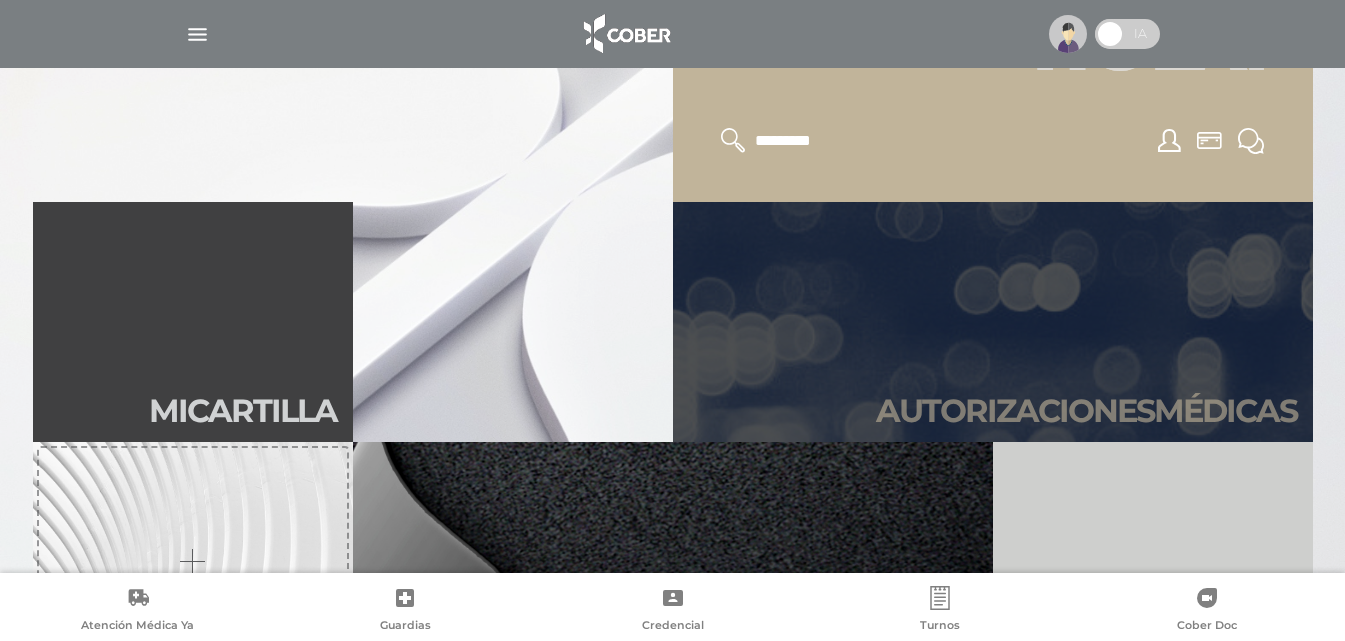 scroll, scrollTop: 360, scrollLeft: 0, axis: vertical 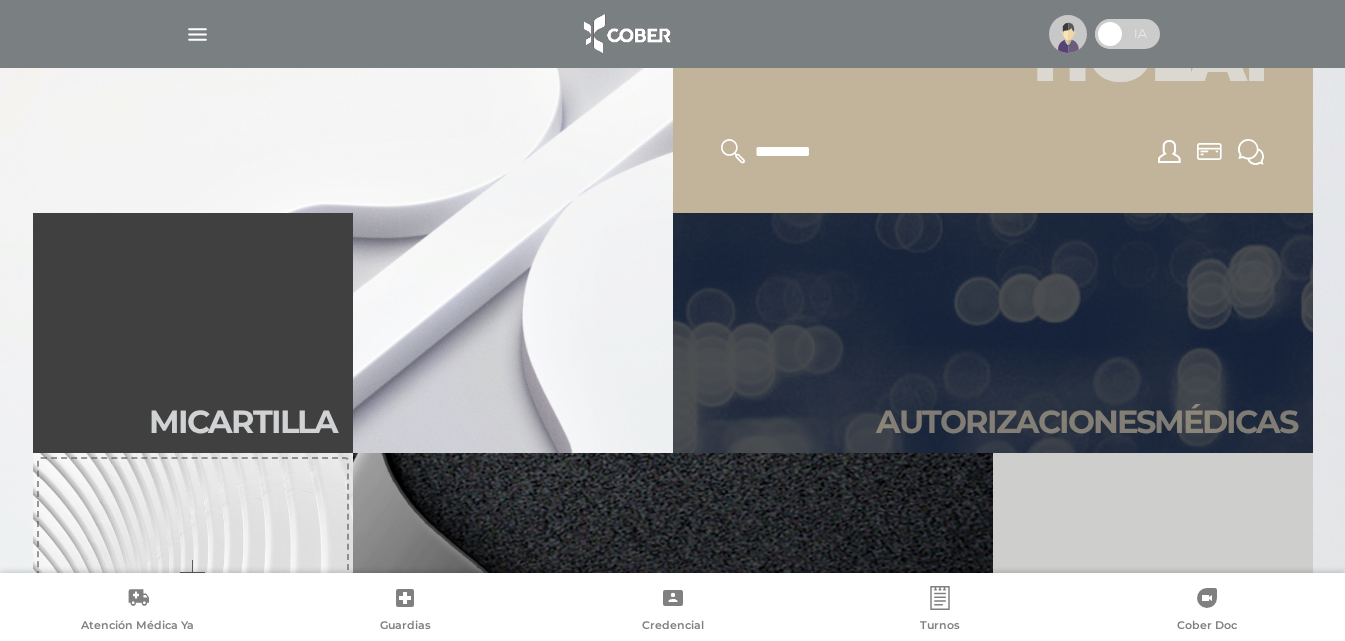click on "Autori zaciones  médicas" at bounding box center (993, 333) 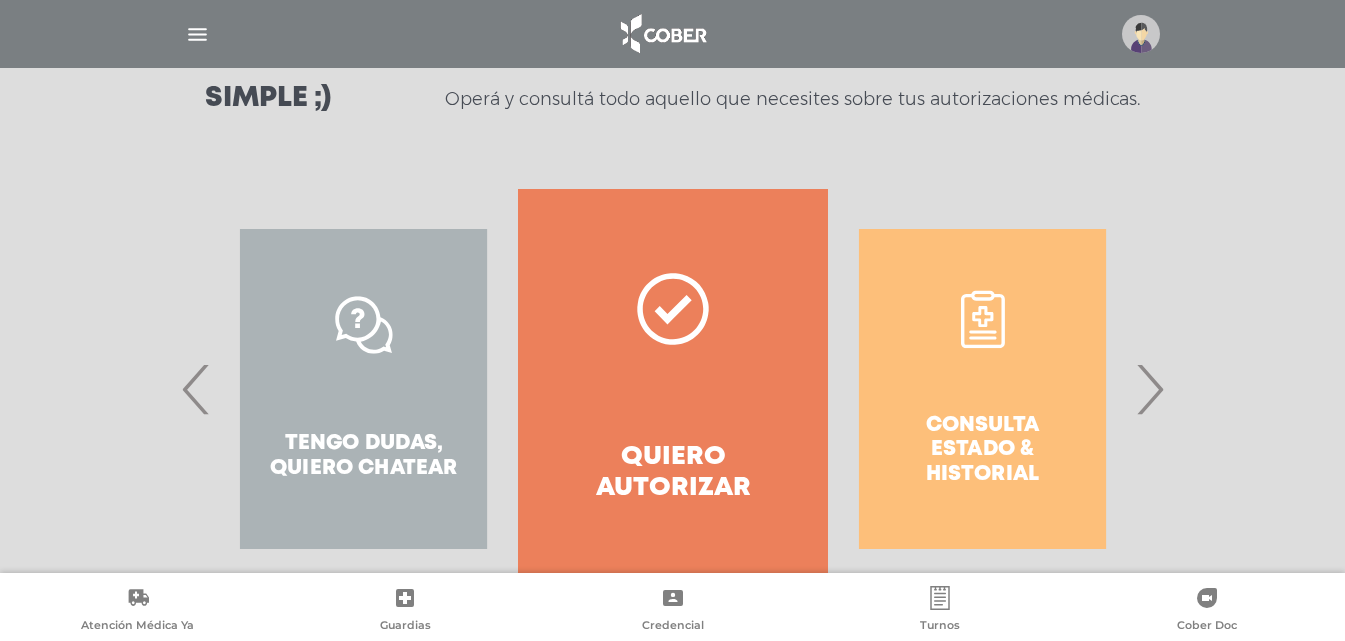 scroll, scrollTop: 300, scrollLeft: 0, axis: vertical 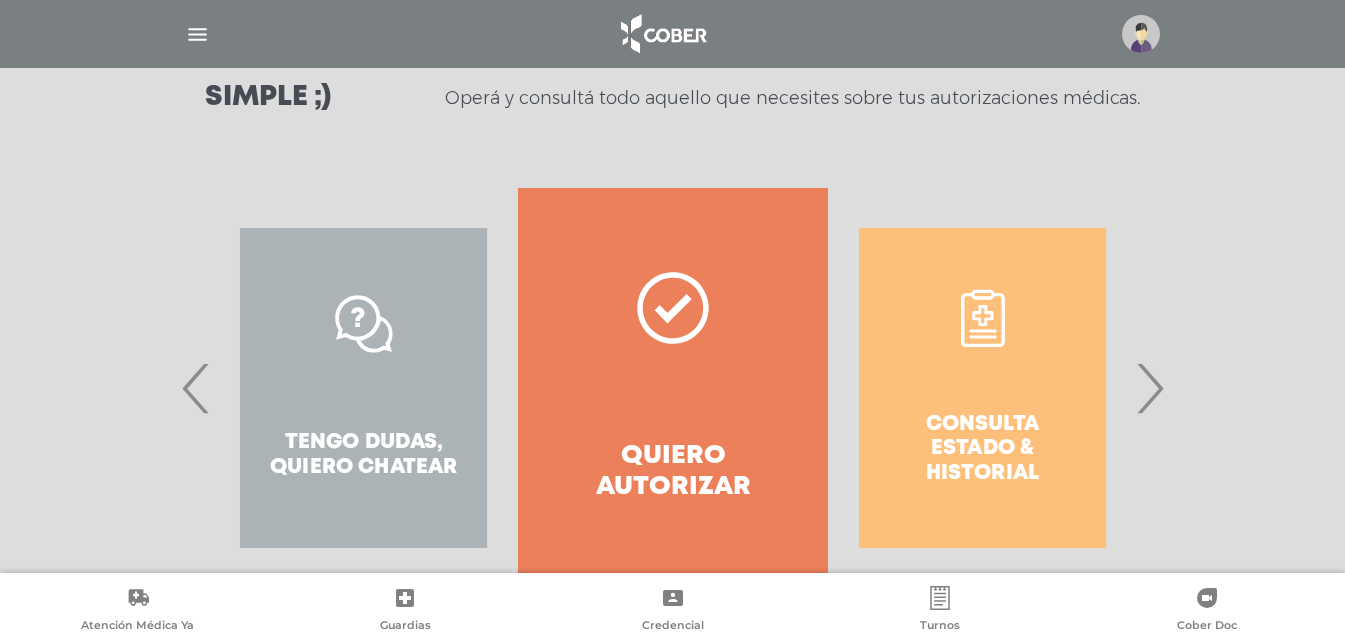 click on "Consulta estado & historial" at bounding box center [982, 388] 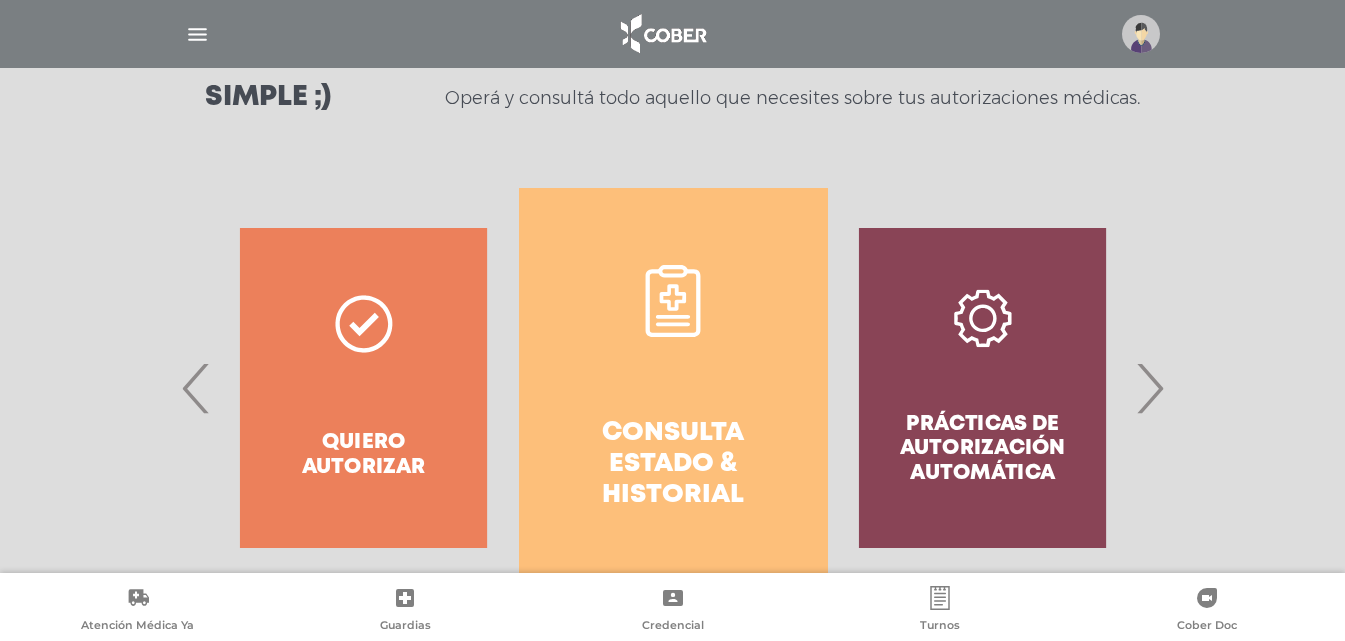 click on "Consulta estado & historial" at bounding box center [673, 465] 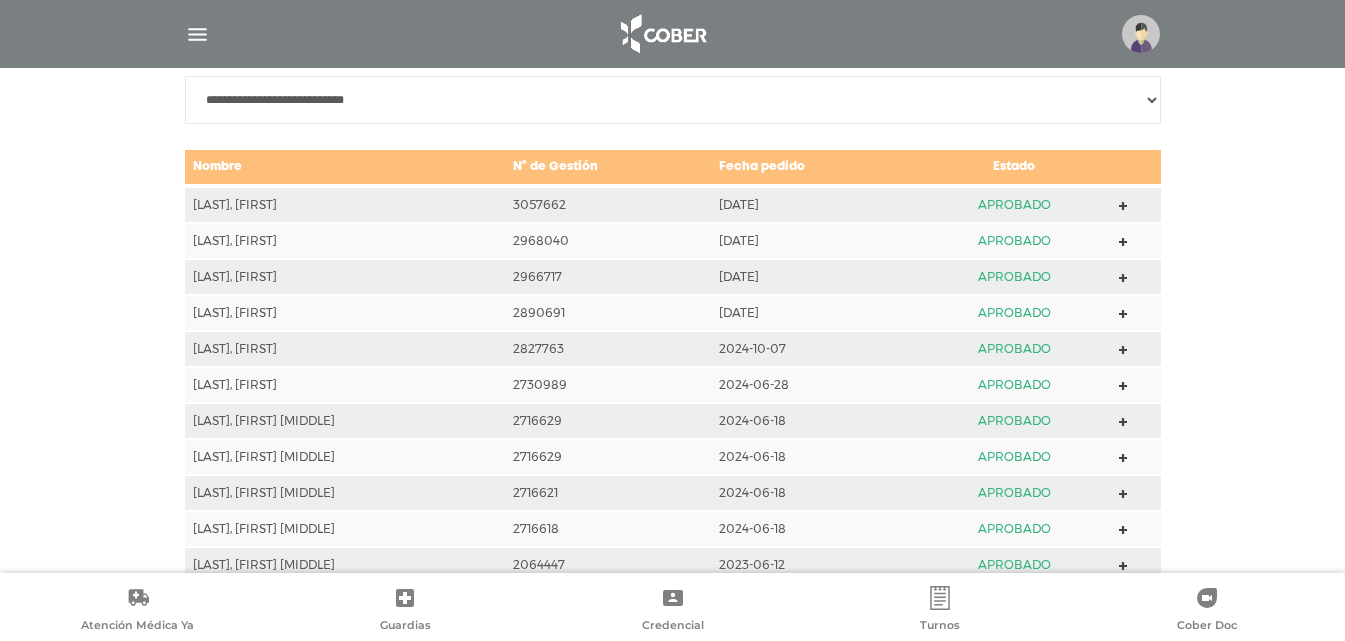 scroll, scrollTop: 865, scrollLeft: 0, axis: vertical 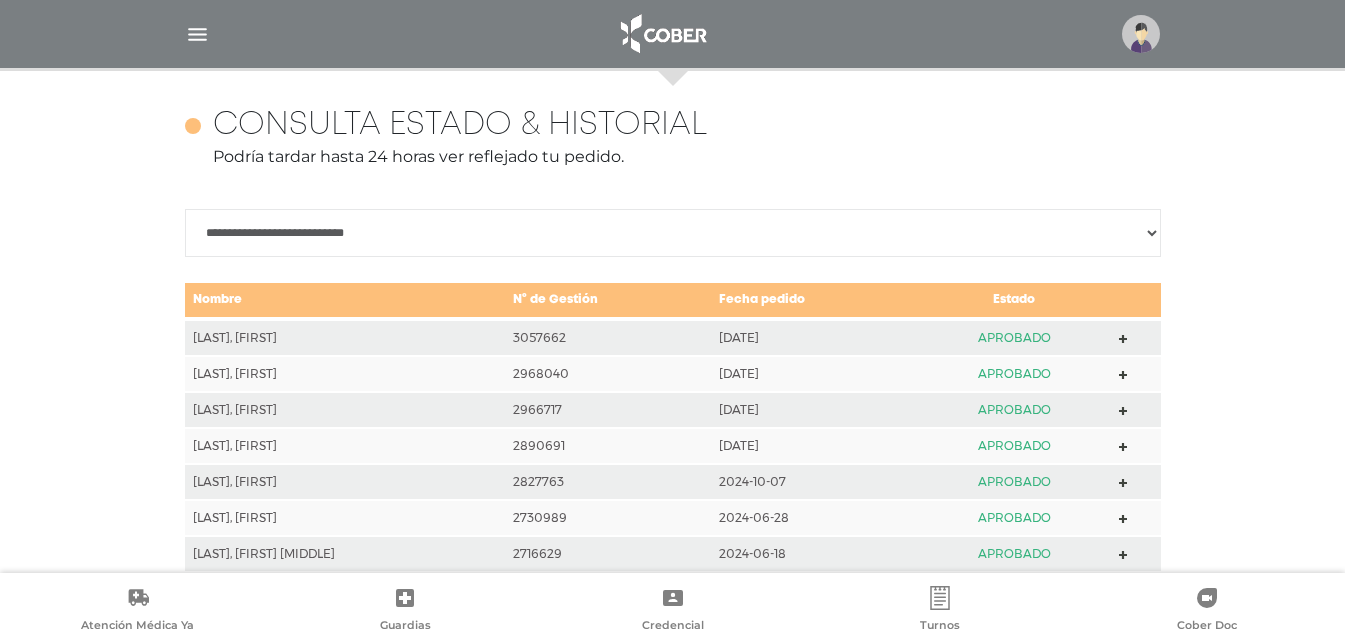 click on "**********" at bounding box center (673, 233) 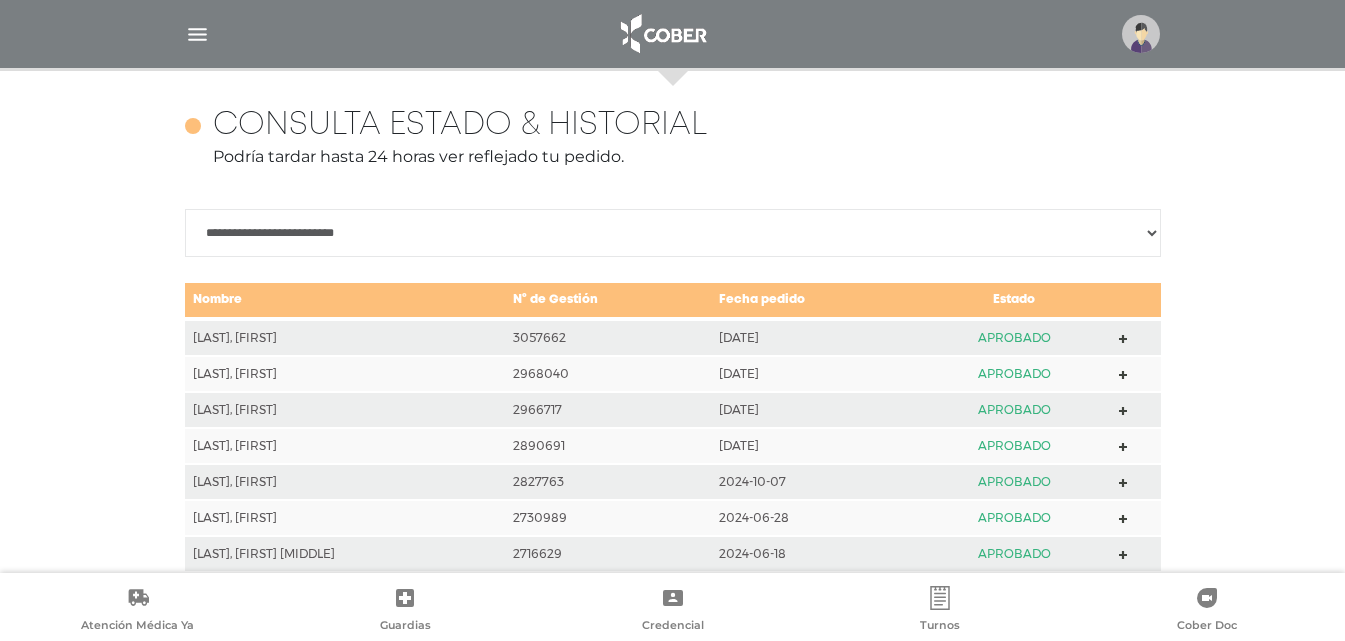 click on "**********" at bounding box center [673, 233] 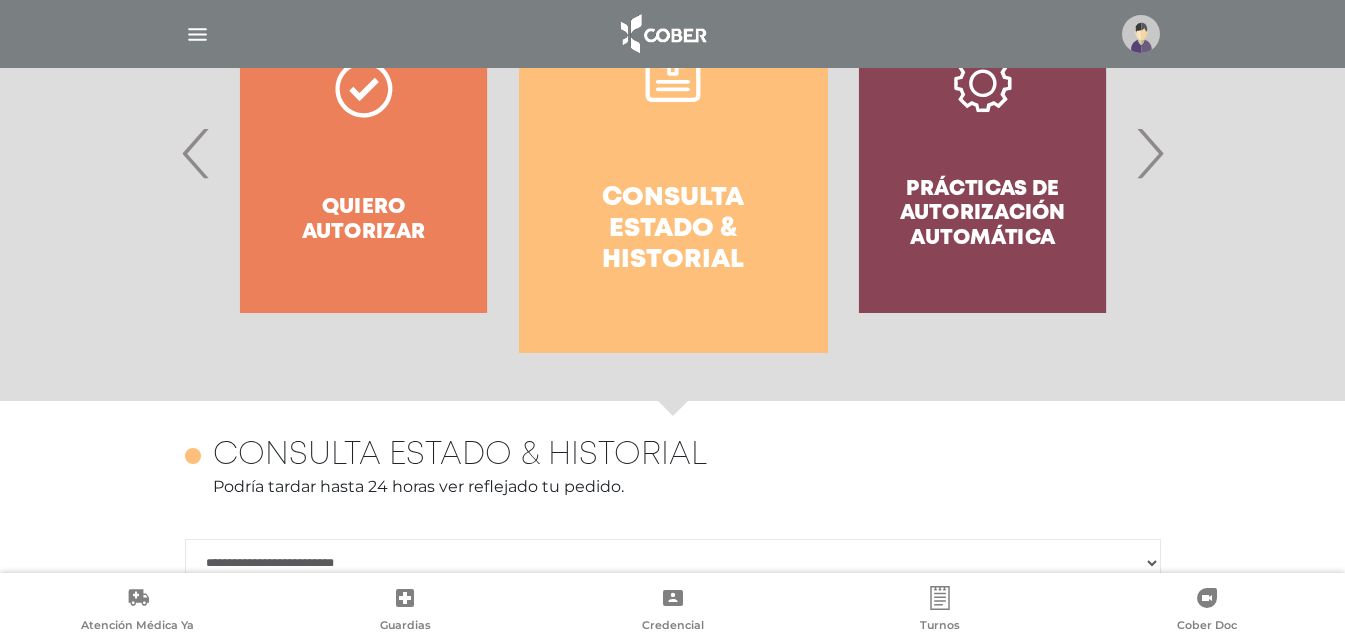 scroll, scrollTop: 497, scrollLeft: 0, axis: vertical 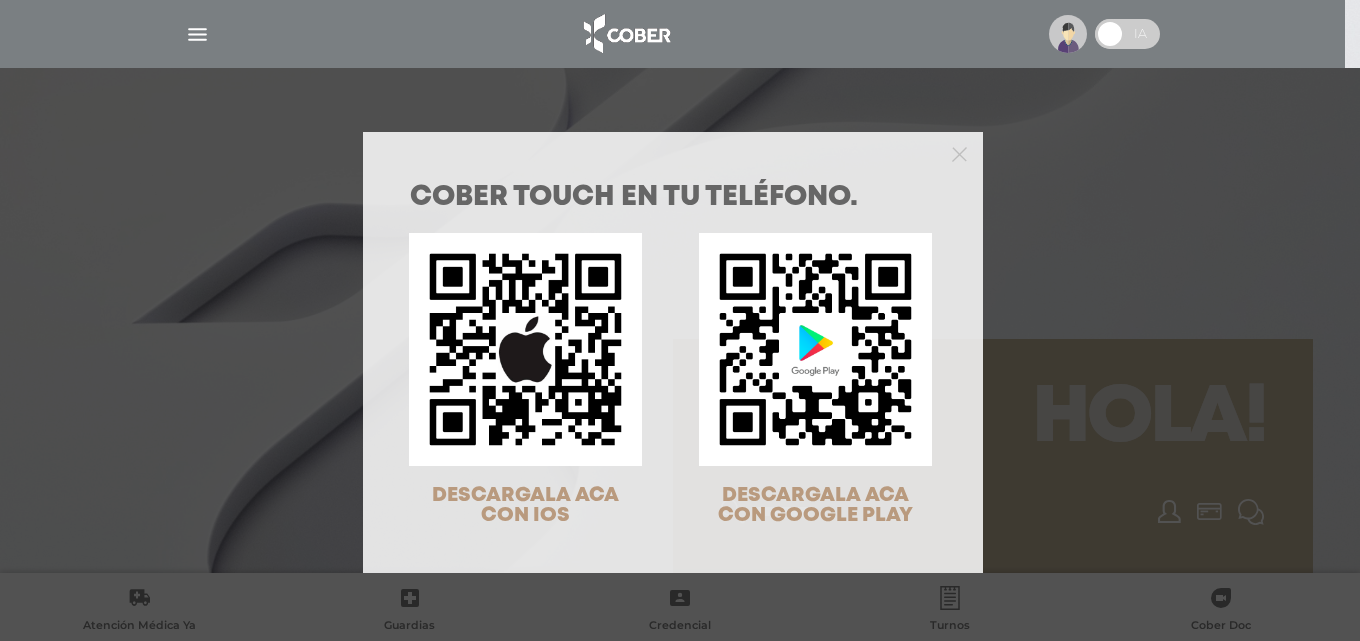 click at bounding box center [673, 152] 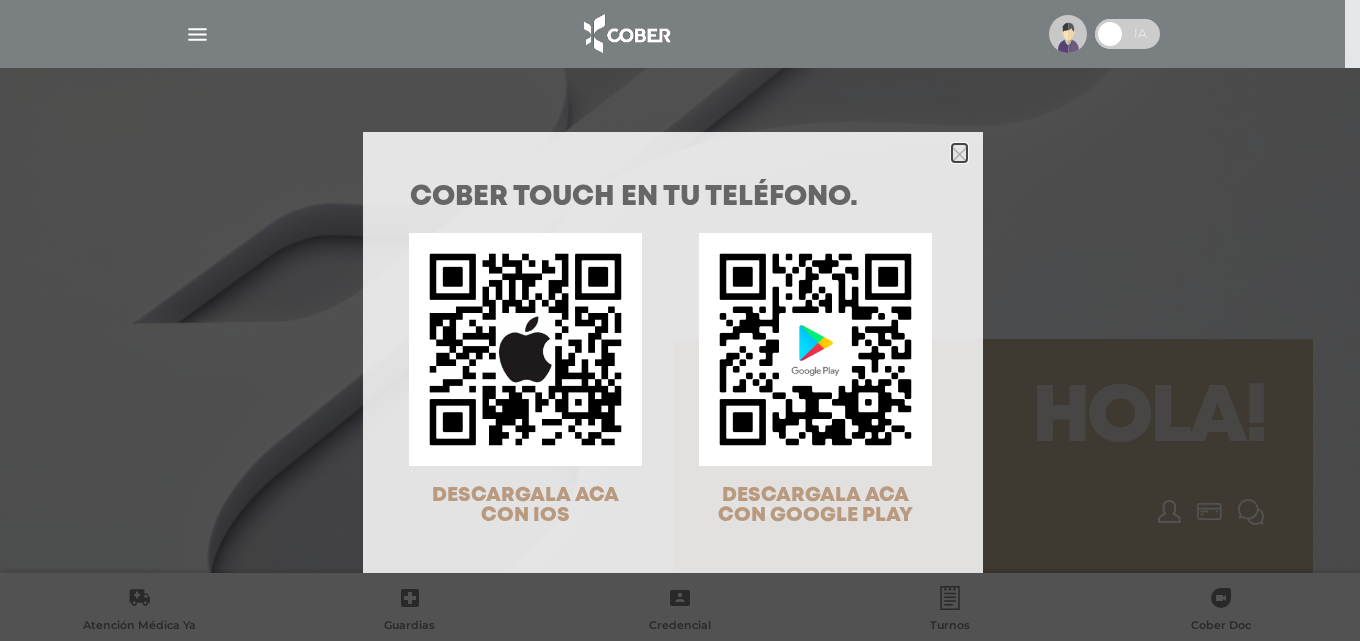 click 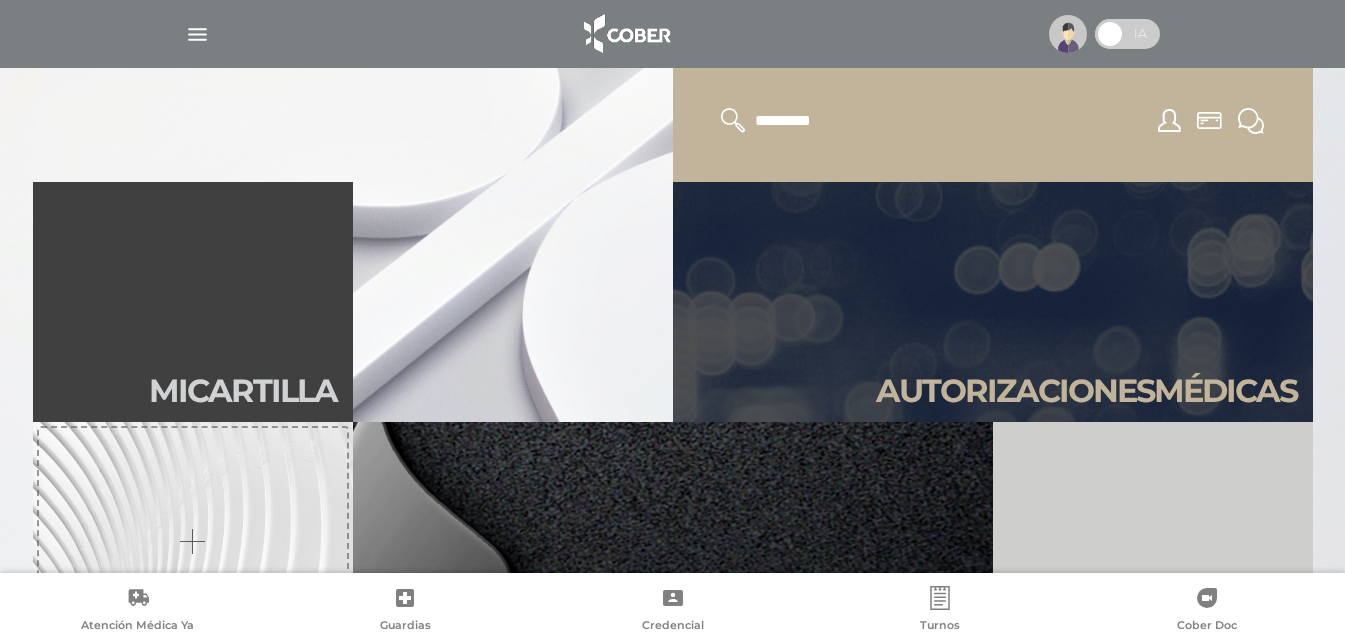 scroll, scrollTop: 400, scrollLeft: 0, axis: vertical 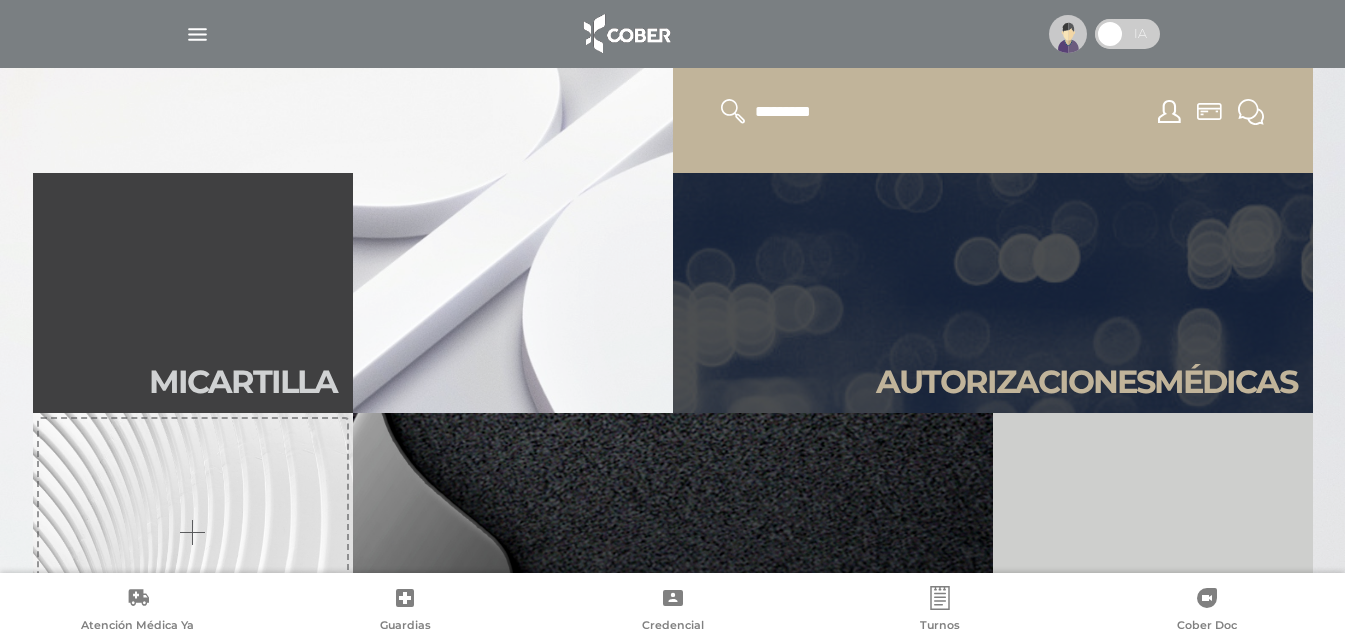 click 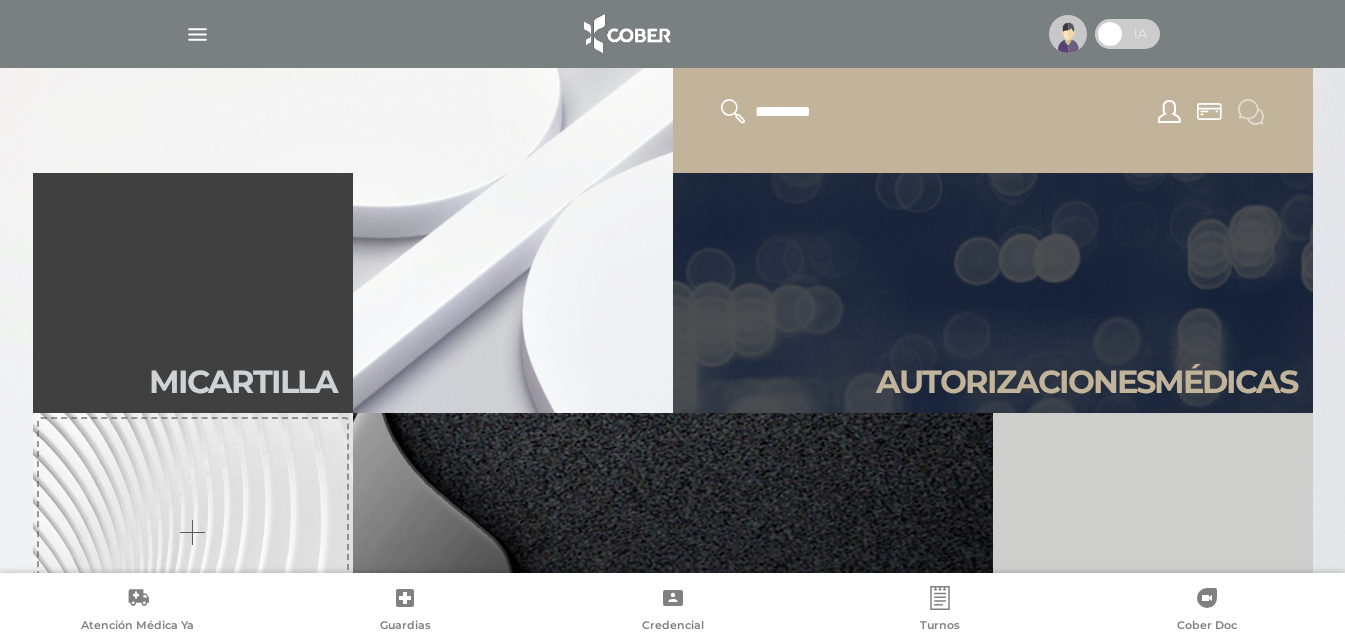 click 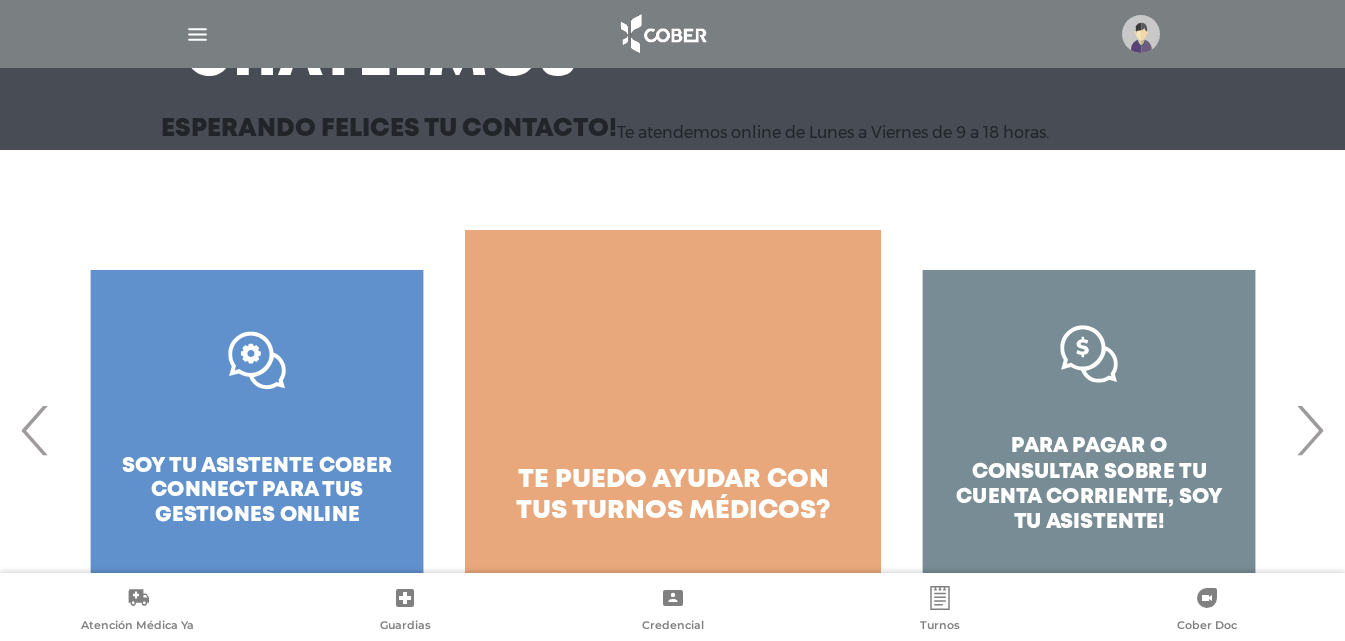scroll, scrollTop: 256, scrollLeft: 0, axis: vertical 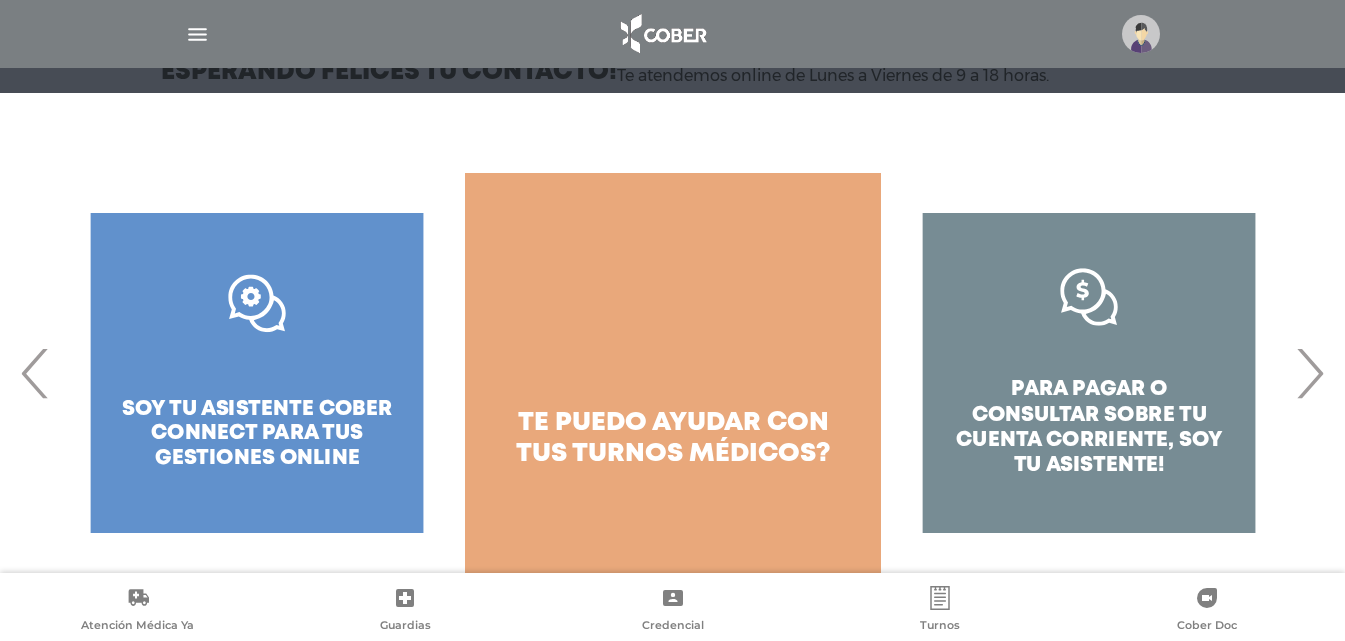 click on "›" at bounding box center (1309, 373) 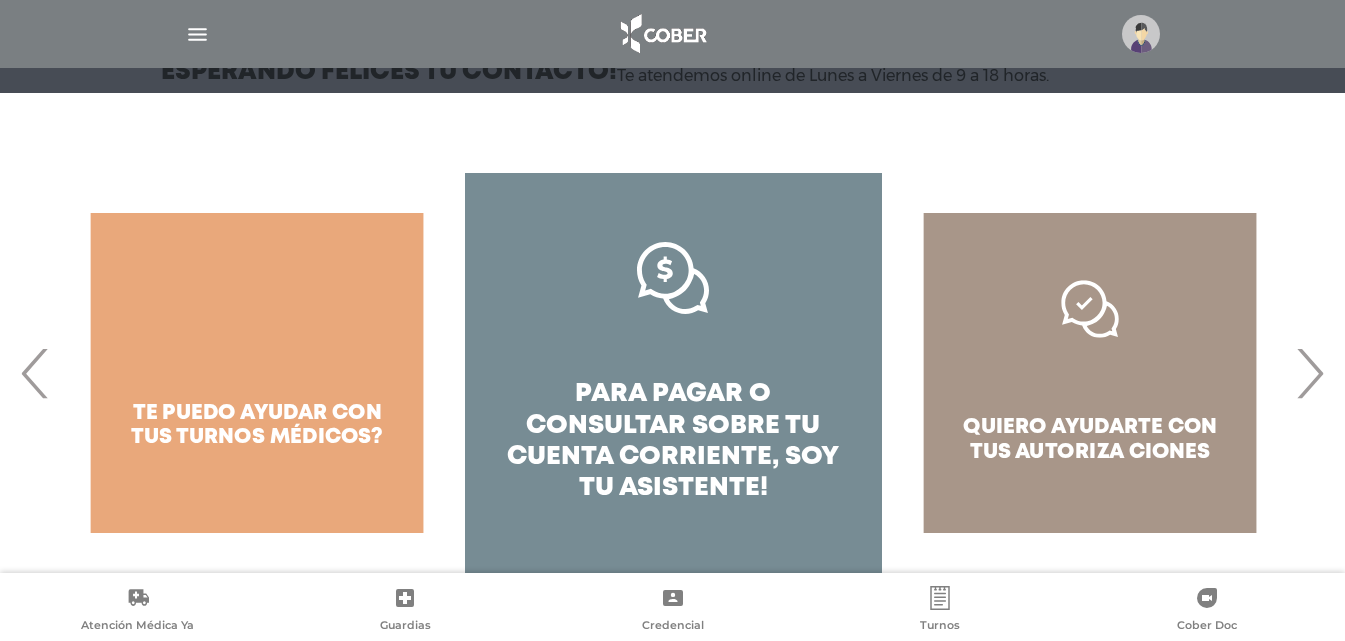 click on "›" at bounding box center [1309, 373] 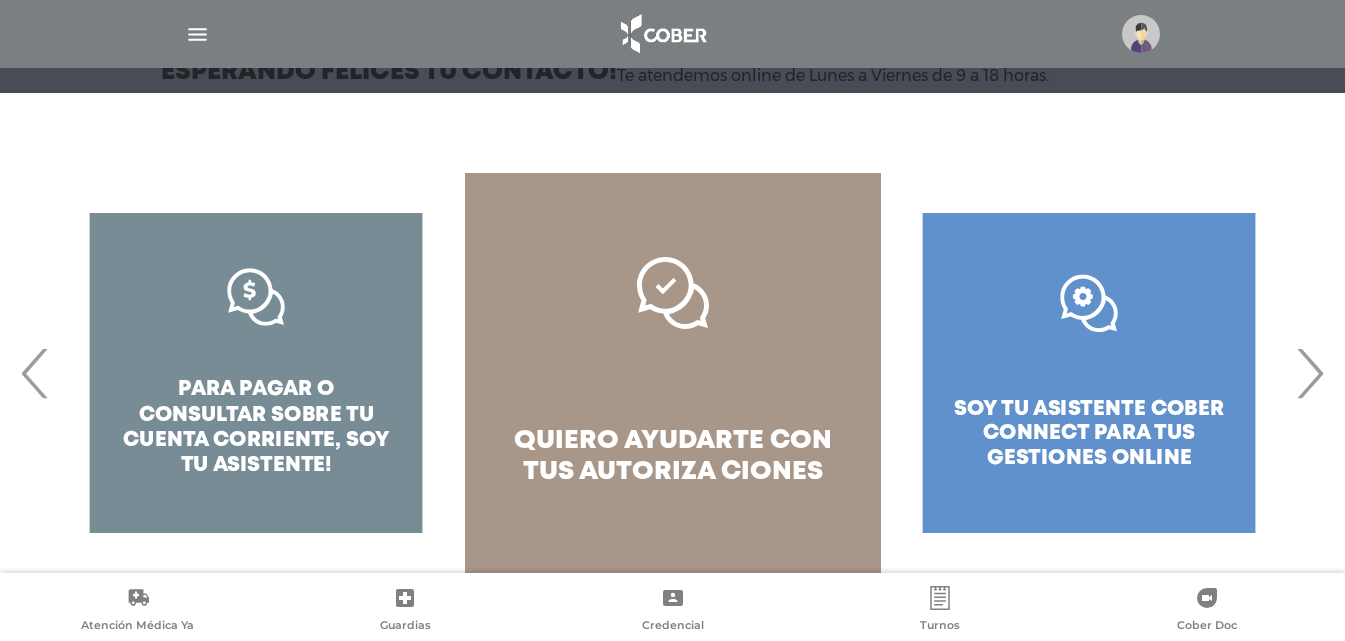 click on "quiero ayudarte con tus" at bounding box center [673, 456] 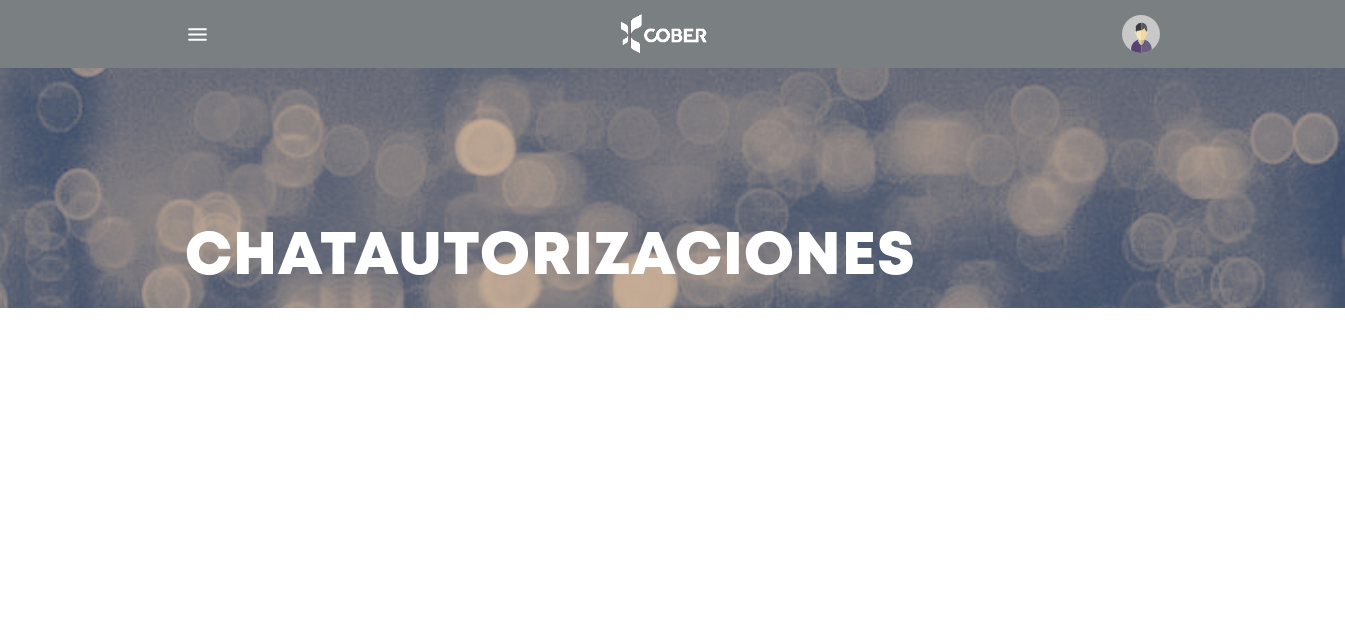 scroll, scrollTop: 0, scrollLeft: 0, axis: both 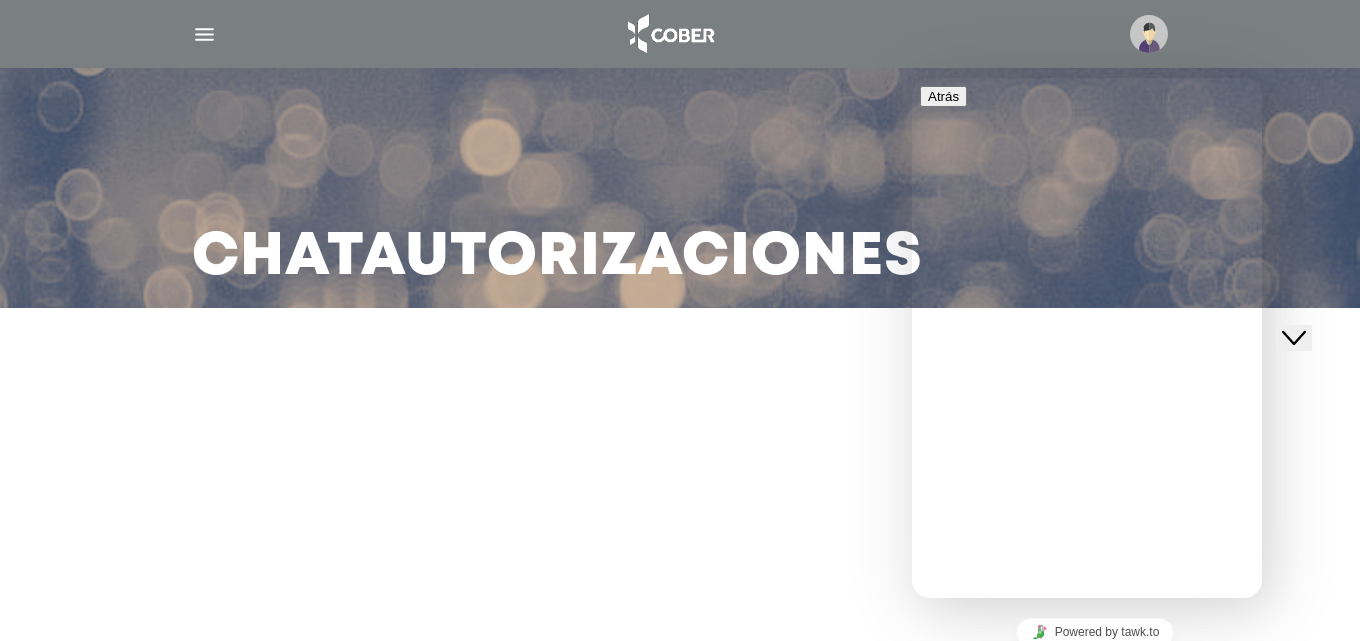 click on "Nueva conversación" at bounding box center (1087, 704) 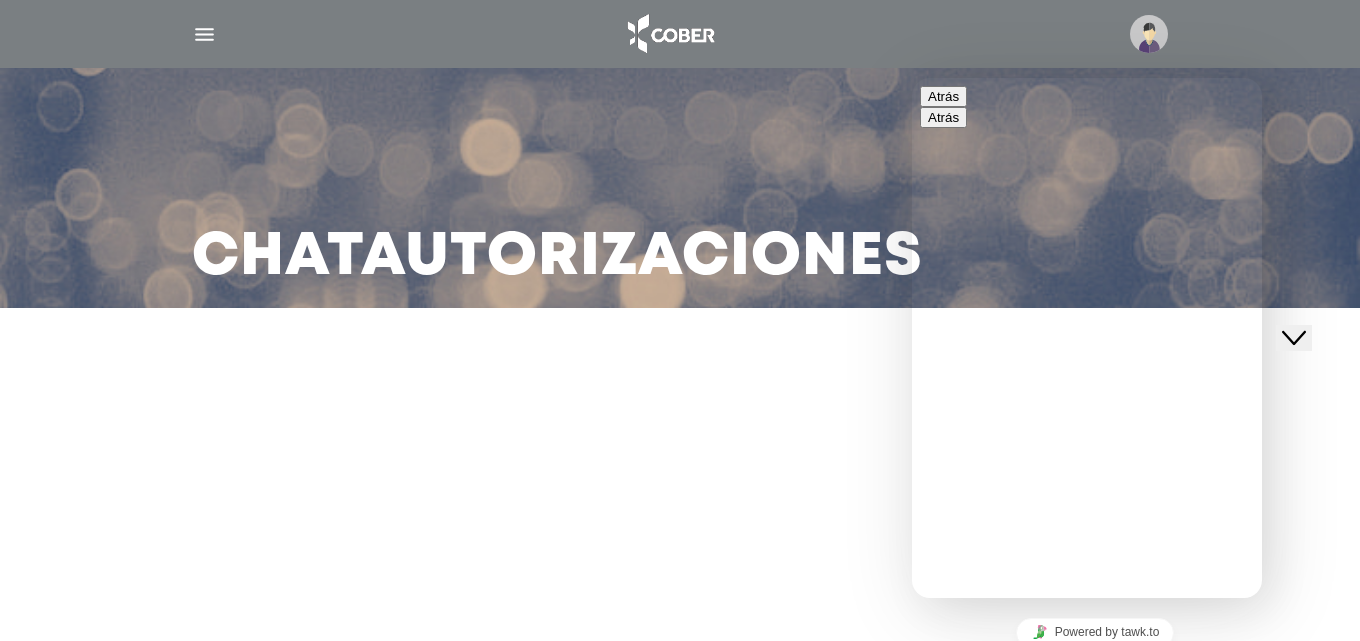 scroll, scrollTop: 100, scrollLeft: 0, axis: vertical 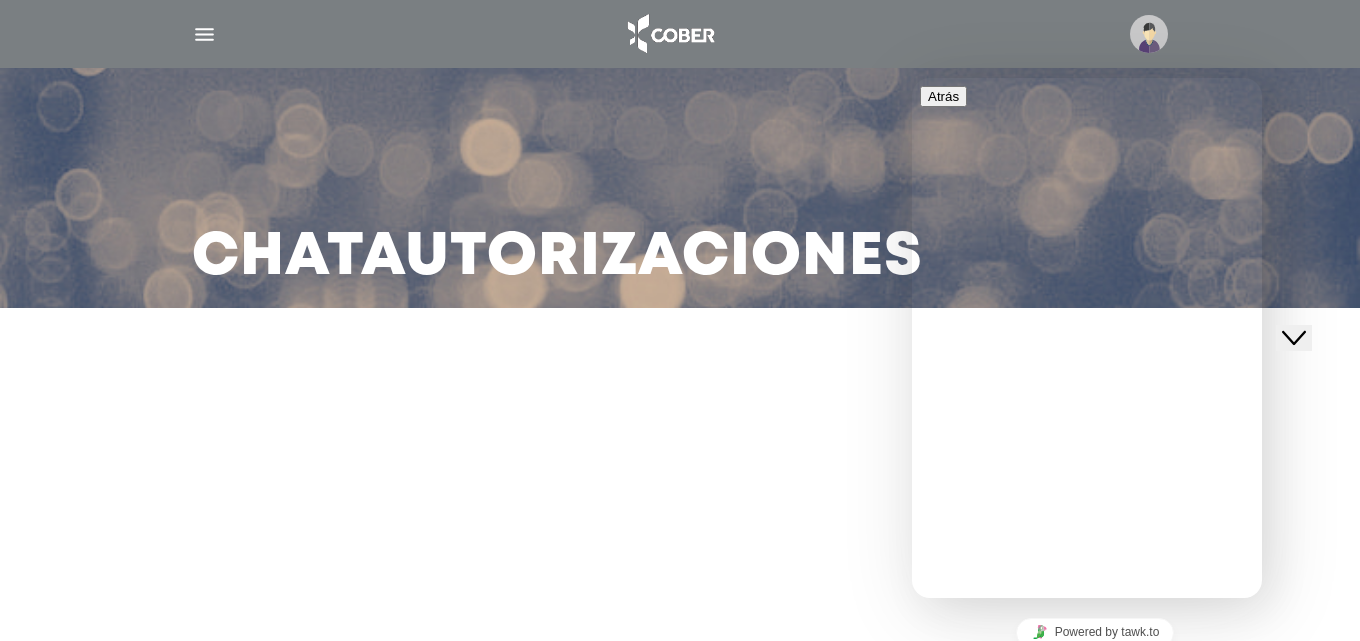click on "Nueva conversación" at bounding box center [1087, 704] 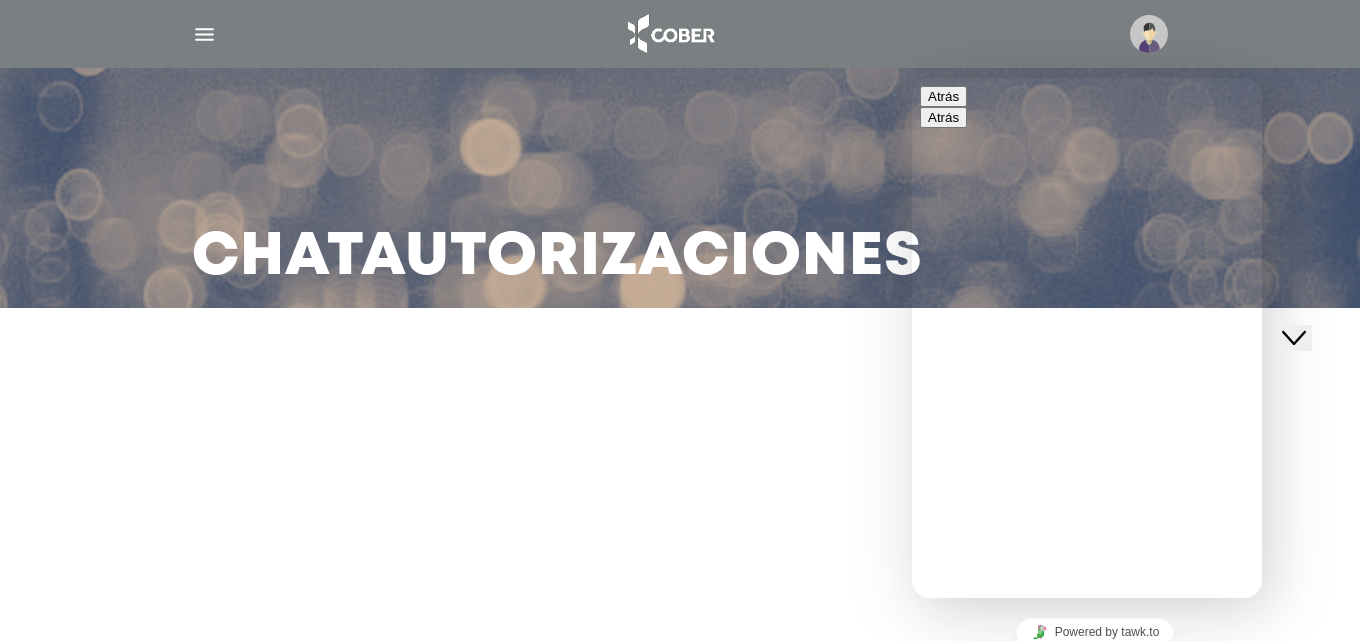 scroll, scrollTop: 300, scrollLeft: 0, axis: vertical 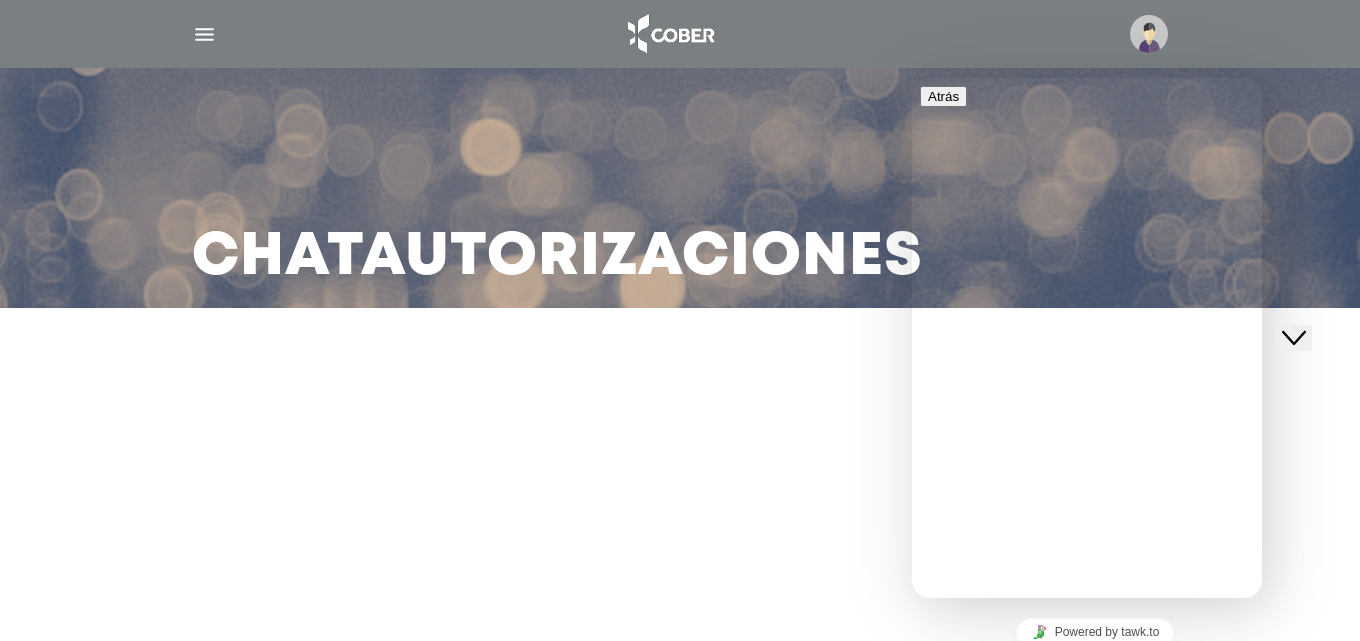 click on "Close Chat This icon closes the chat window." 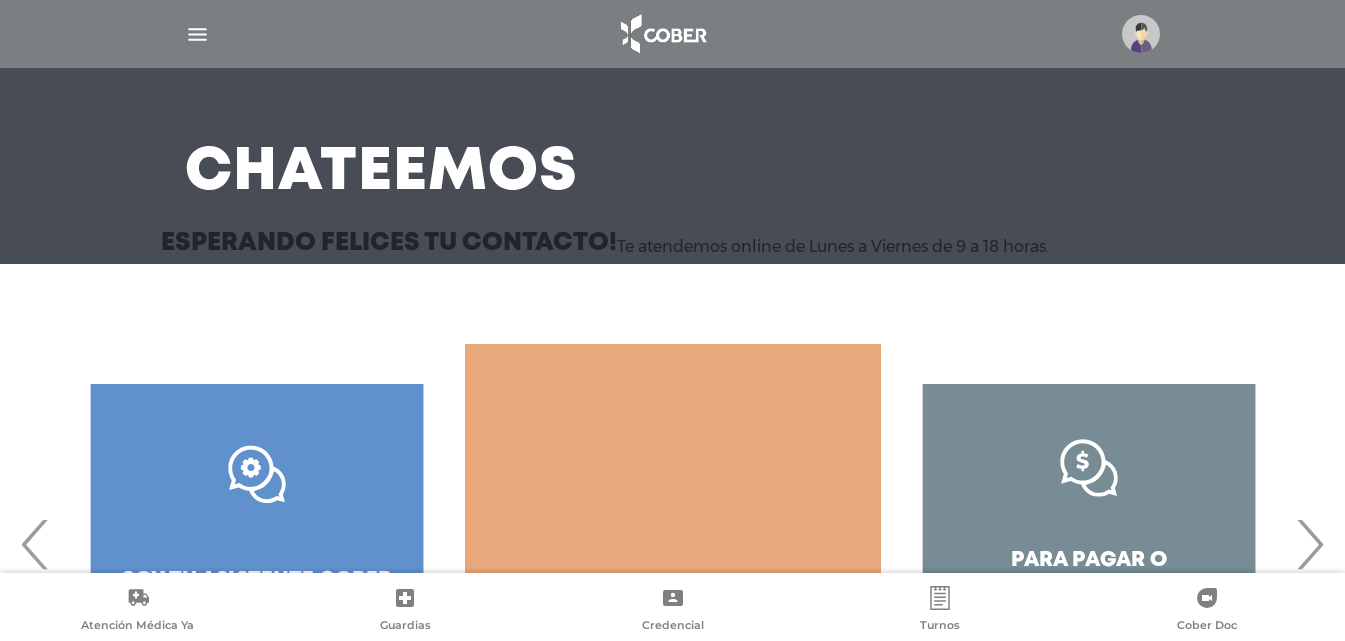 scroll, scrollTop: 256, scrollLeft: 0, axis: vertical 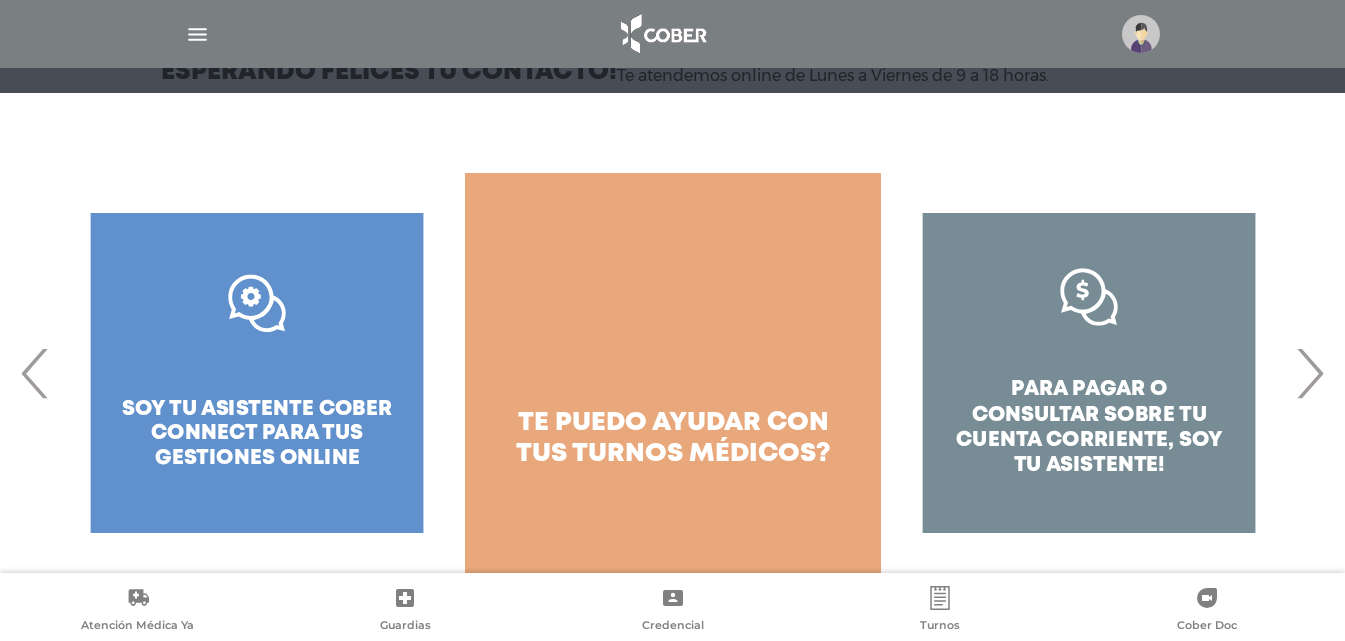 click on "‹" at bounding box center [35, 373] 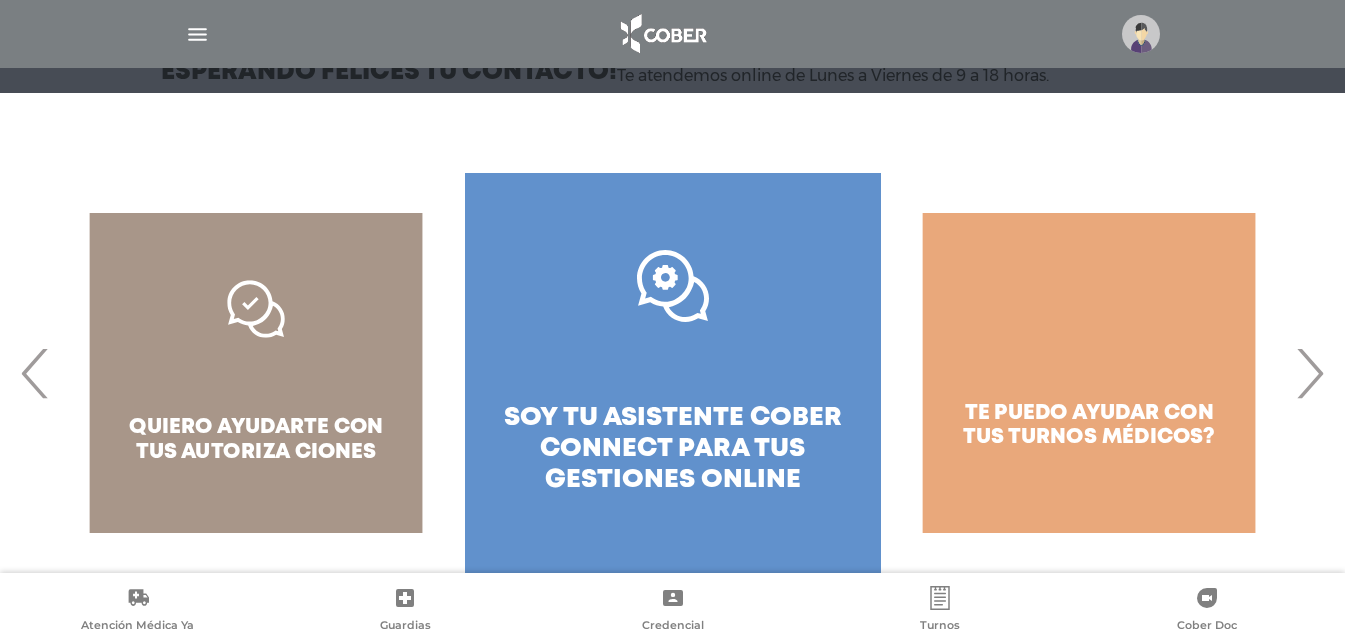 click on "soy tu asistente cober connect para tus" at bounding box center [673, 433] 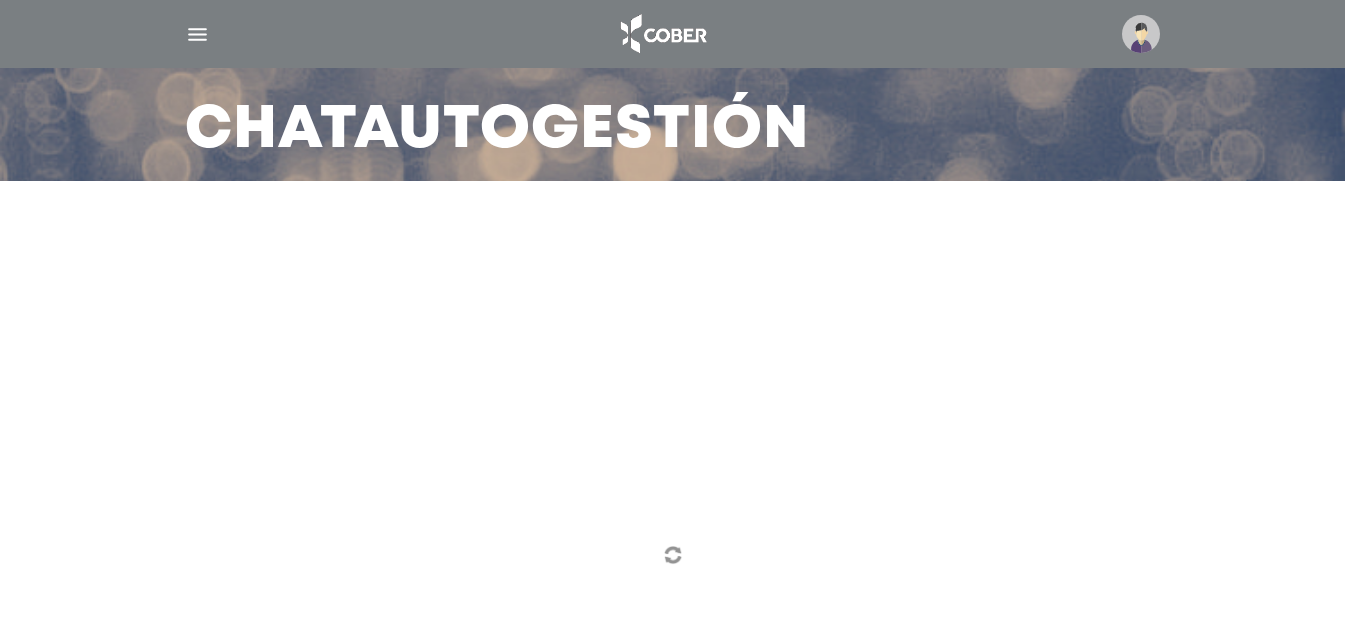 scroll, scrollTop: 141, scrollLeft: 0, axis: vertical 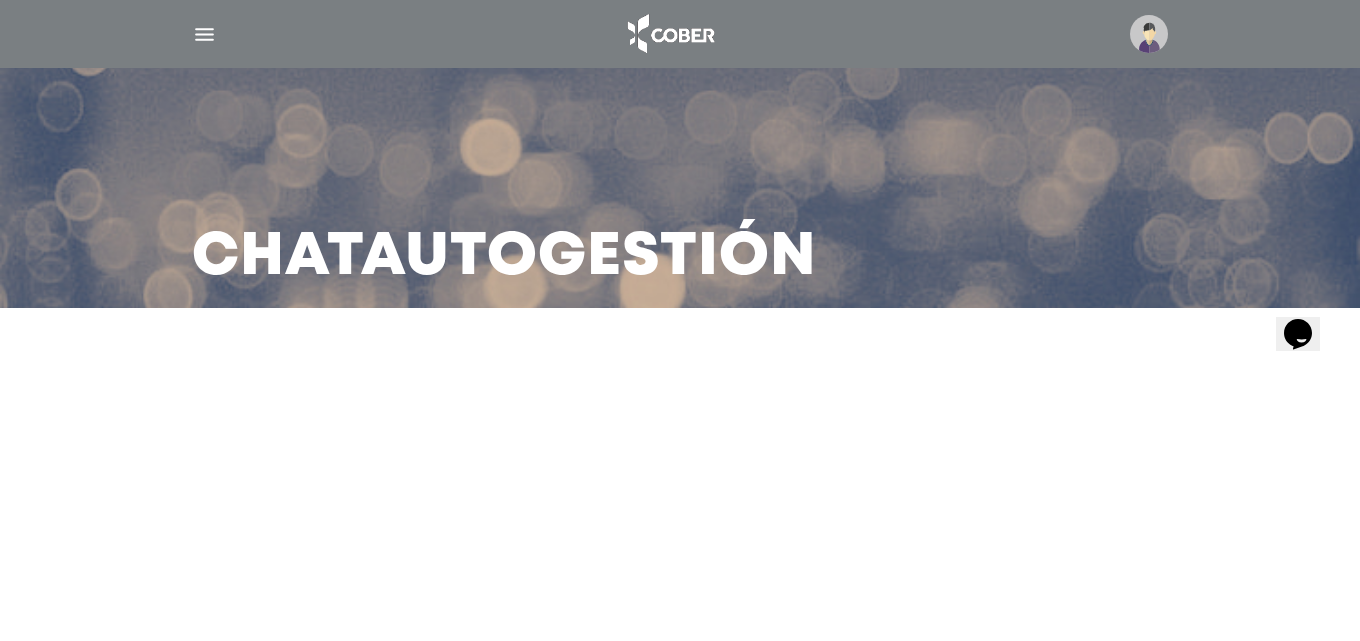 click 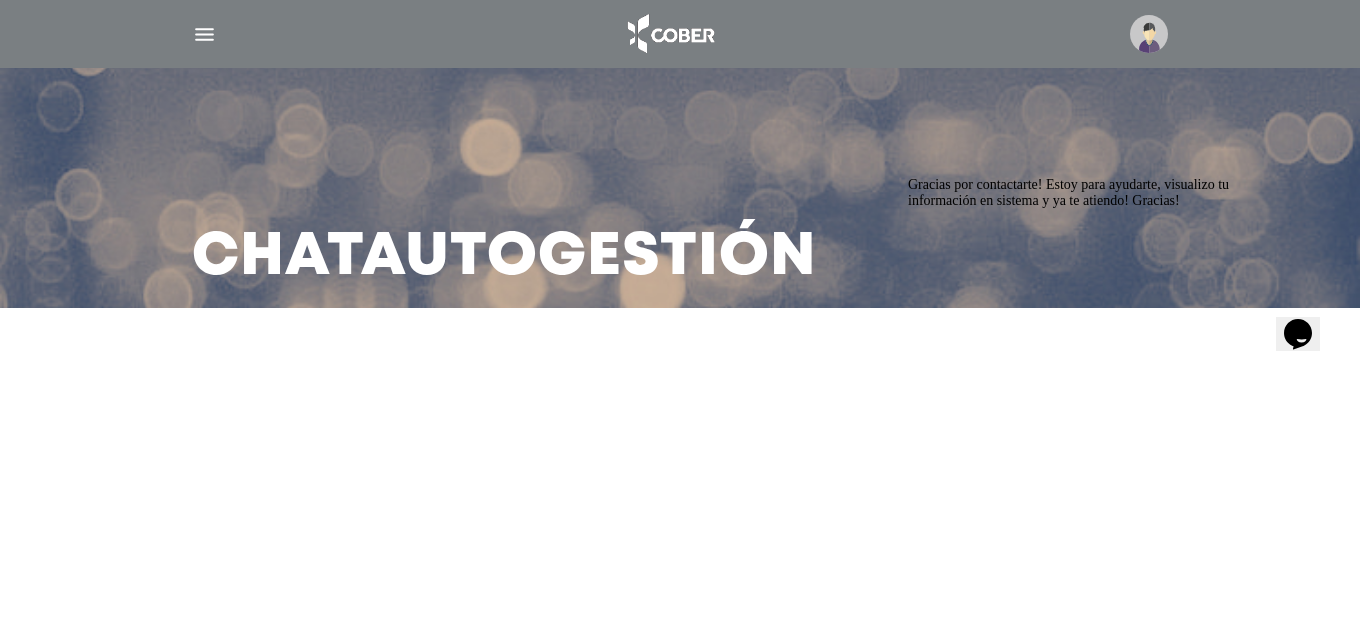 click 